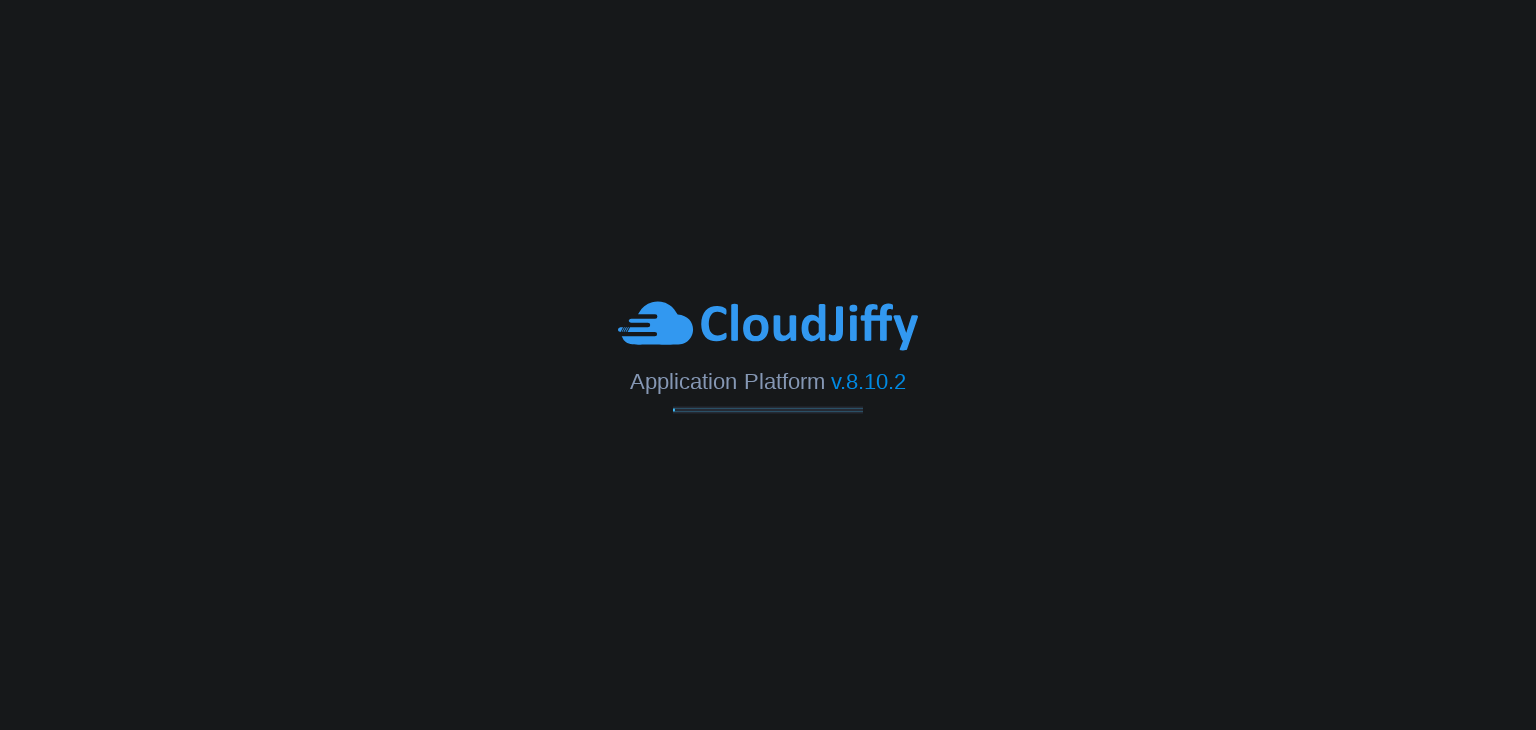 scroll, scrollTop: 0, scrollLeft: 0, axis: both 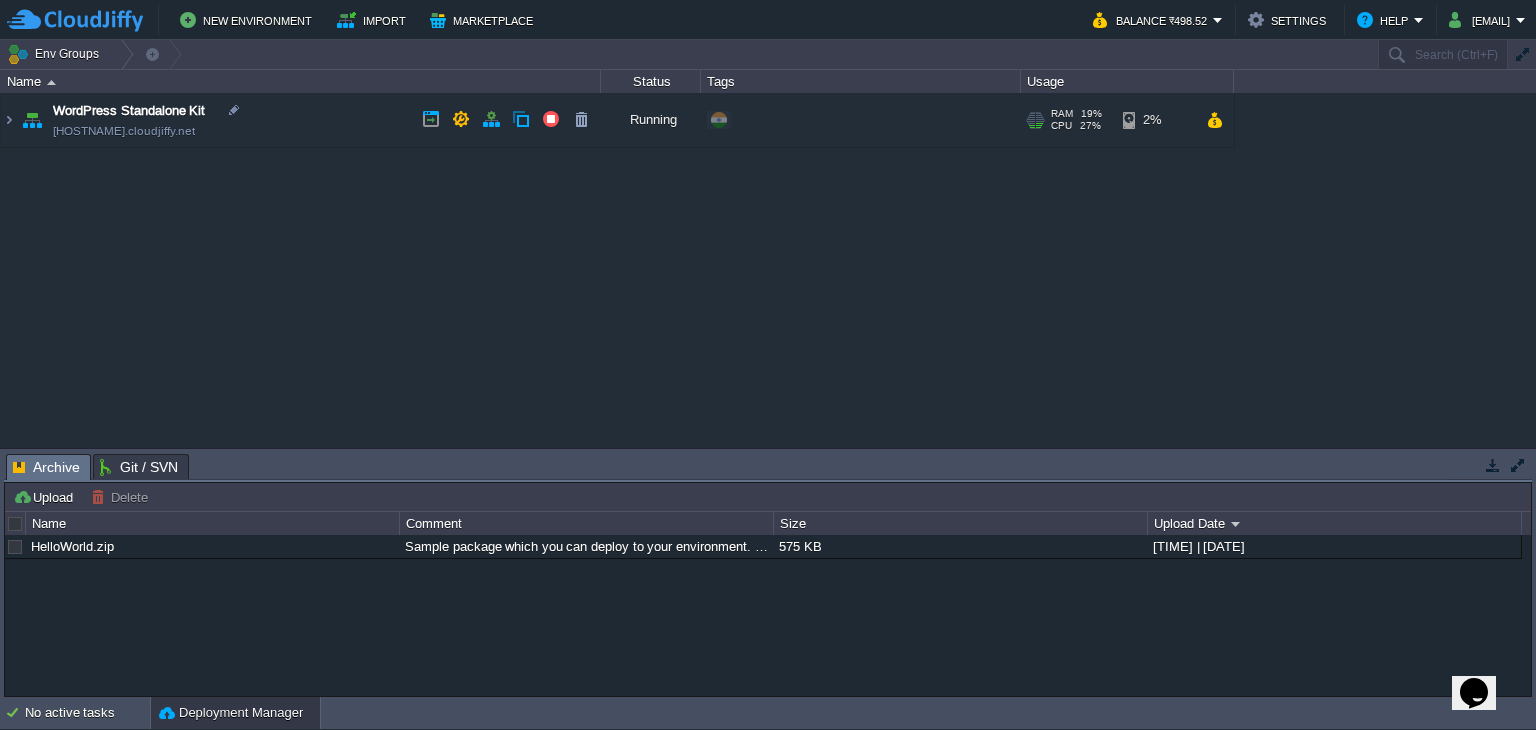 click on "WordPress Standalone Kit [HOSTNAME].cloudjiffy.net" at bounding box center (301, 120) 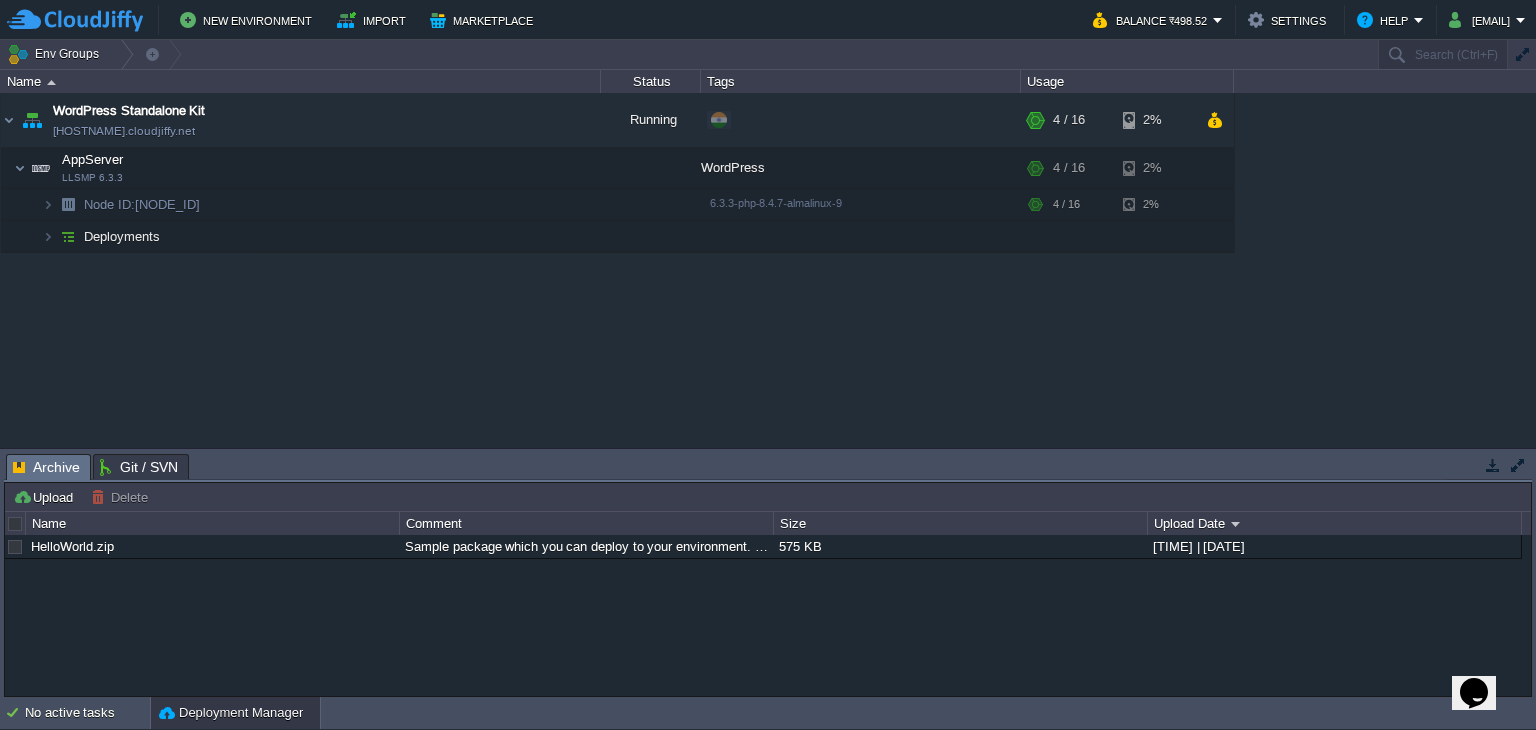 click at bounding box center (75, 20) 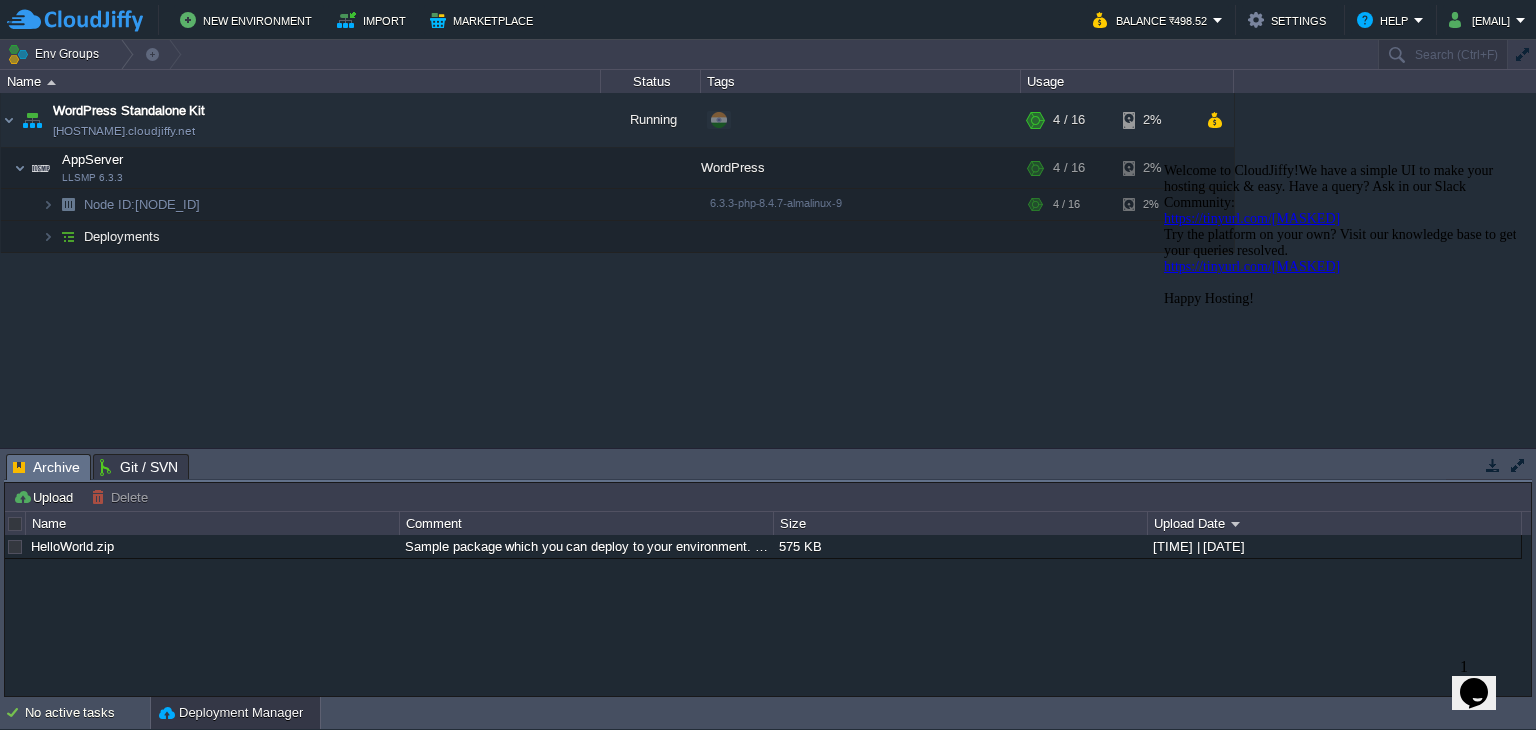 click on "WordPress Standalone Kit [HOSTNAME].cloudjiffy.net Running                                 + Add to Env Group                                                                                                                                                            RAM                 19%                                         CPU                 2%                             4 / 16                    2%     AppServer LLSMP 6.3.3 WordPress                                                                                                                                                            RAM                 19%                                         CPU                 2%                             4 / 16                    2%     Node ID:  [NODE_ID]                                                6.3.3-php-8.4.7-almalinux-9                                                                                                                                                                            RAM 2%" at bounding box center [617, 173] 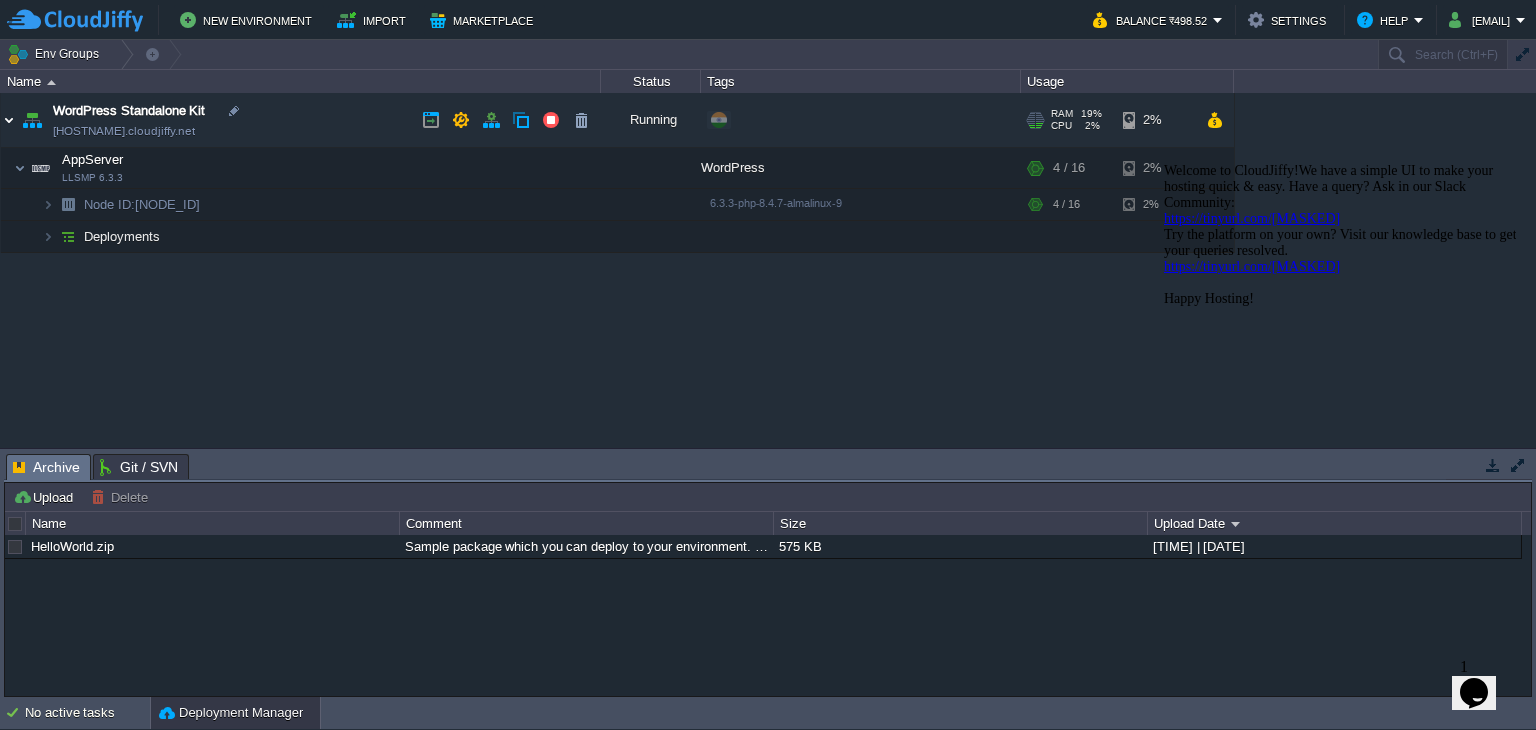 click at bounding box center [9, 120] 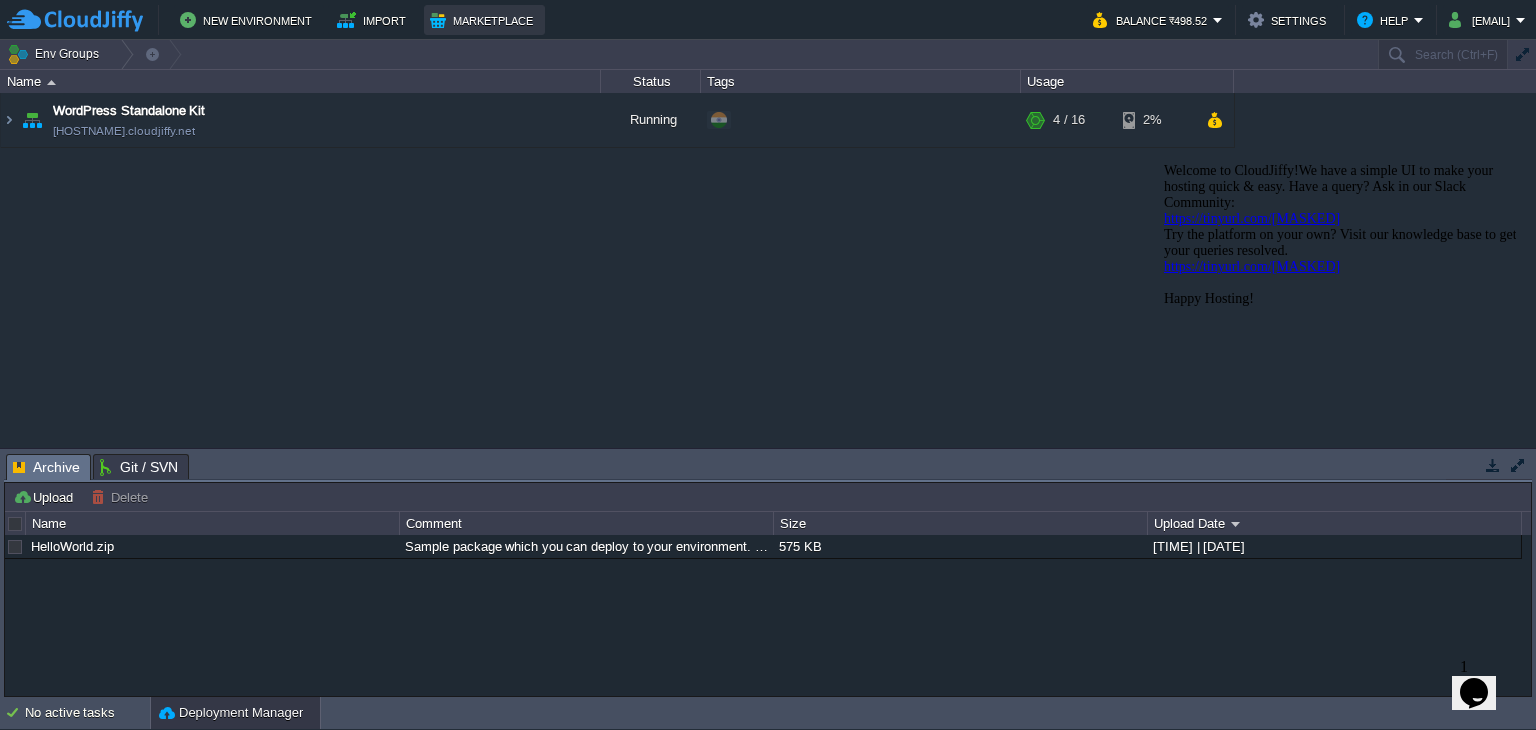 click on "Marketplace" at bounding box center [484, 20] 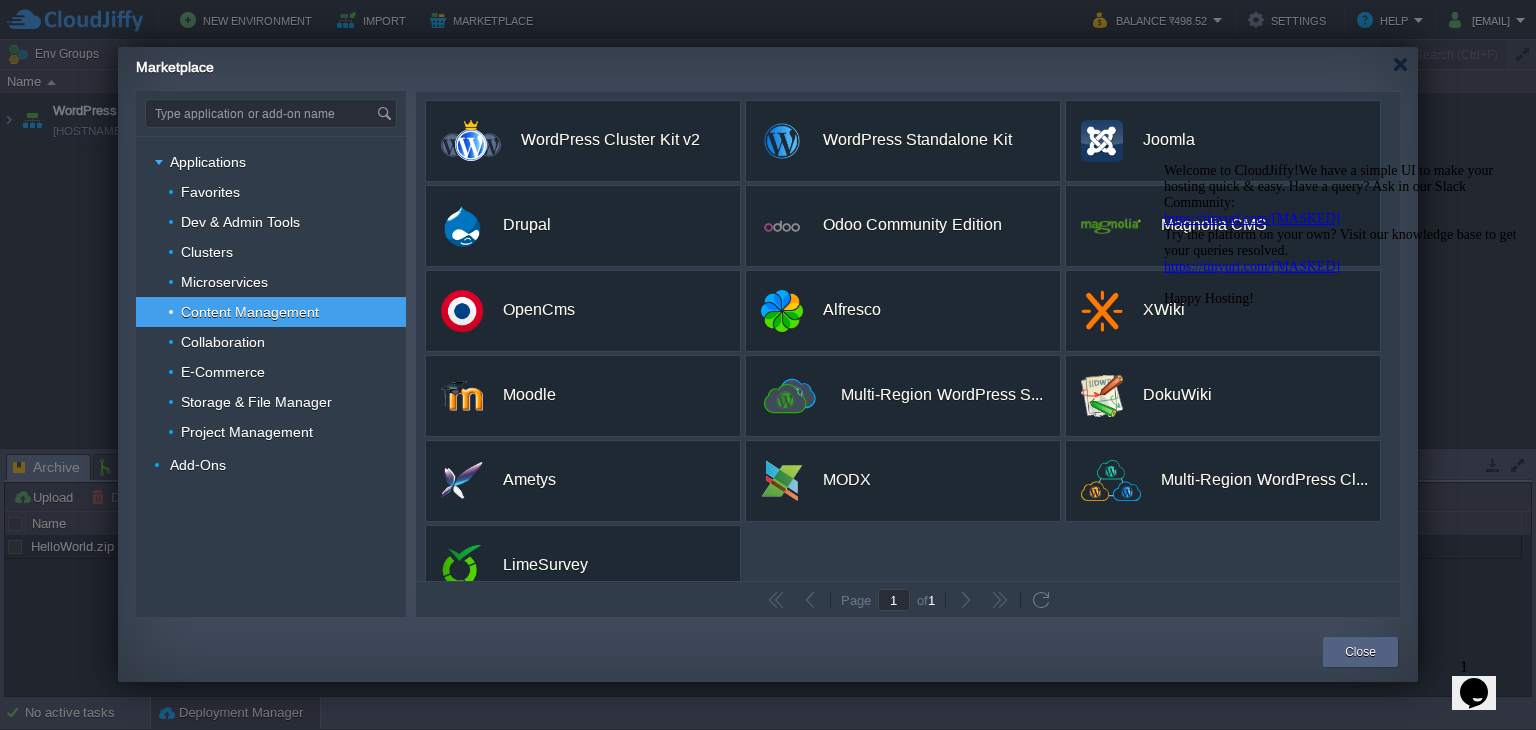 click at bounding box center (1164, 163) 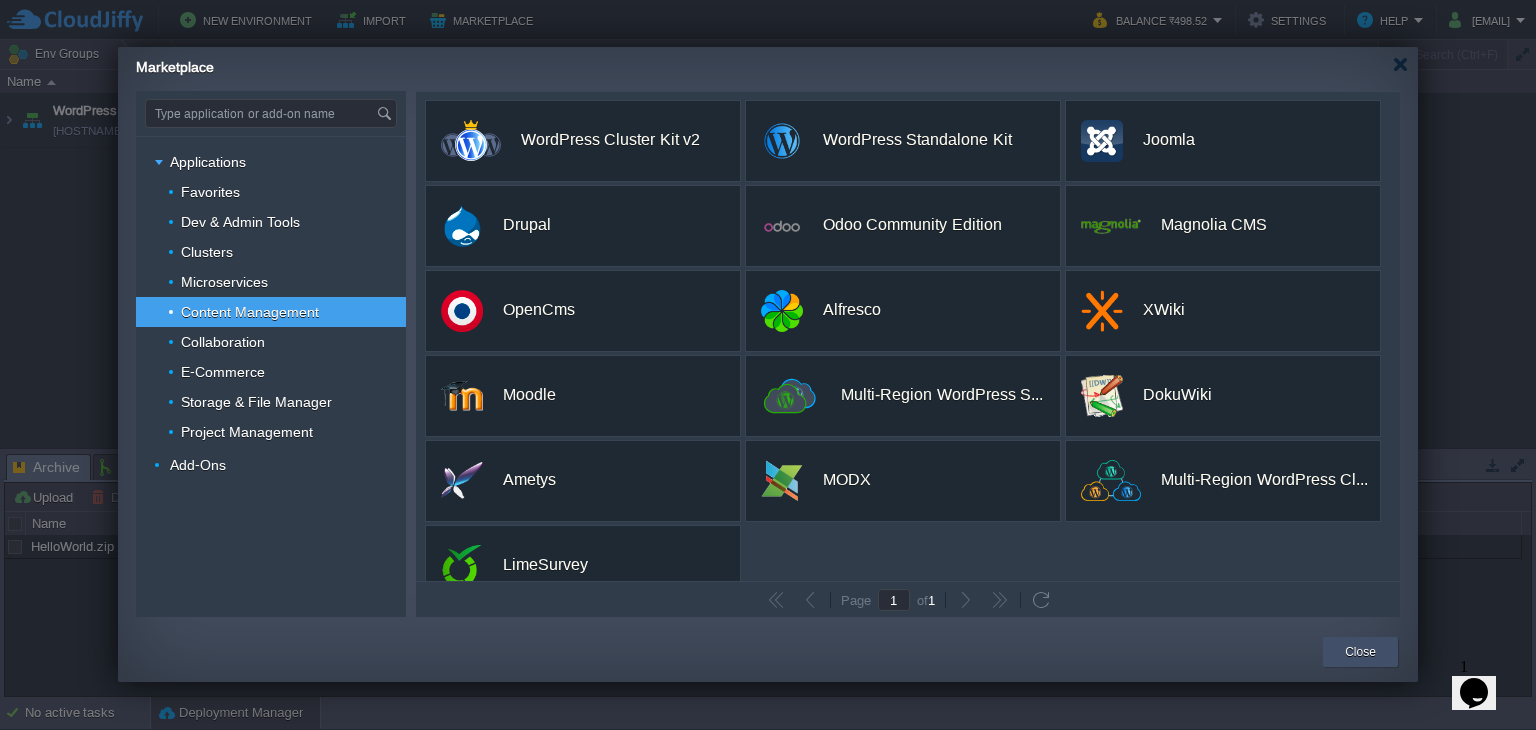 click on "Close" at bounding box center [1360, 652] 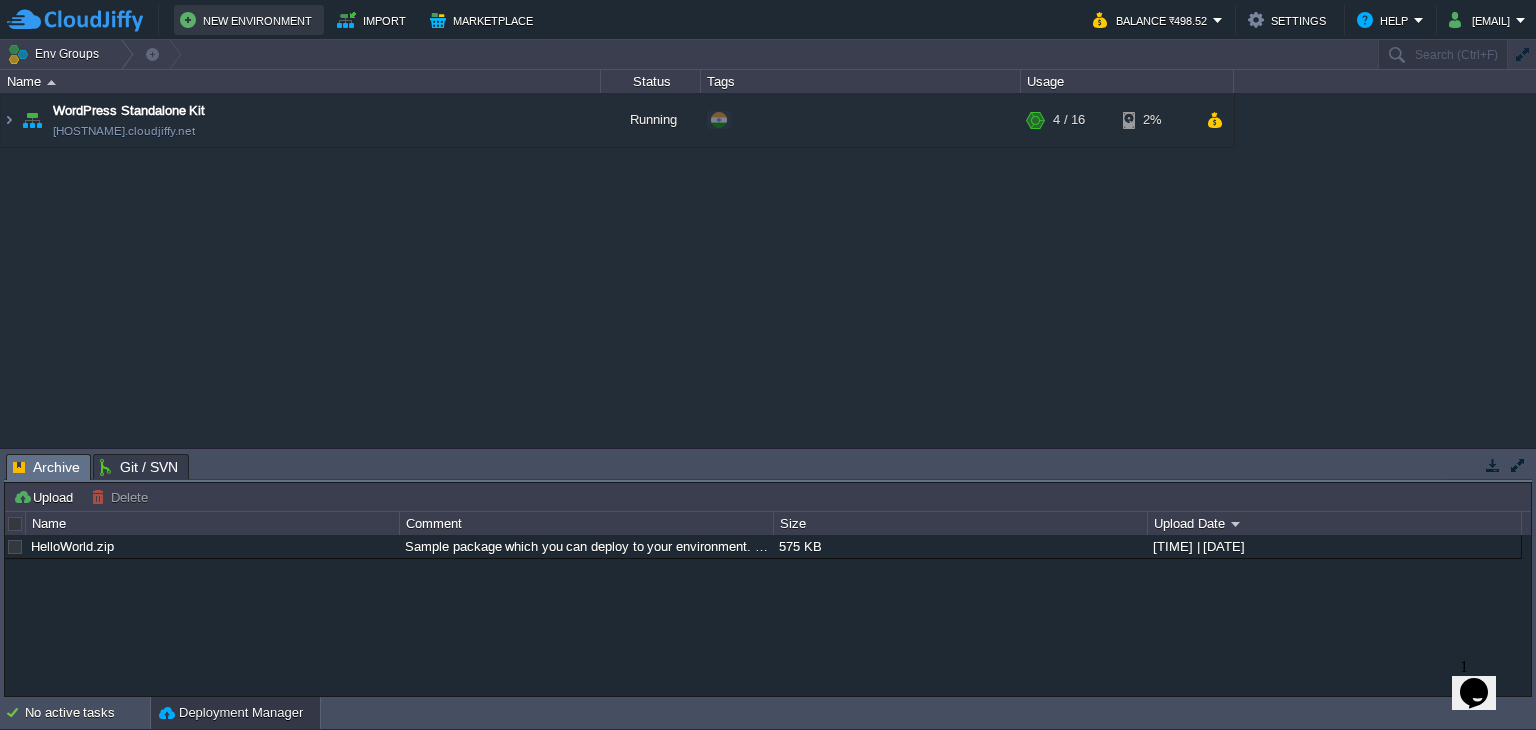 click on "New Environment" at bounding box center [249, 20] 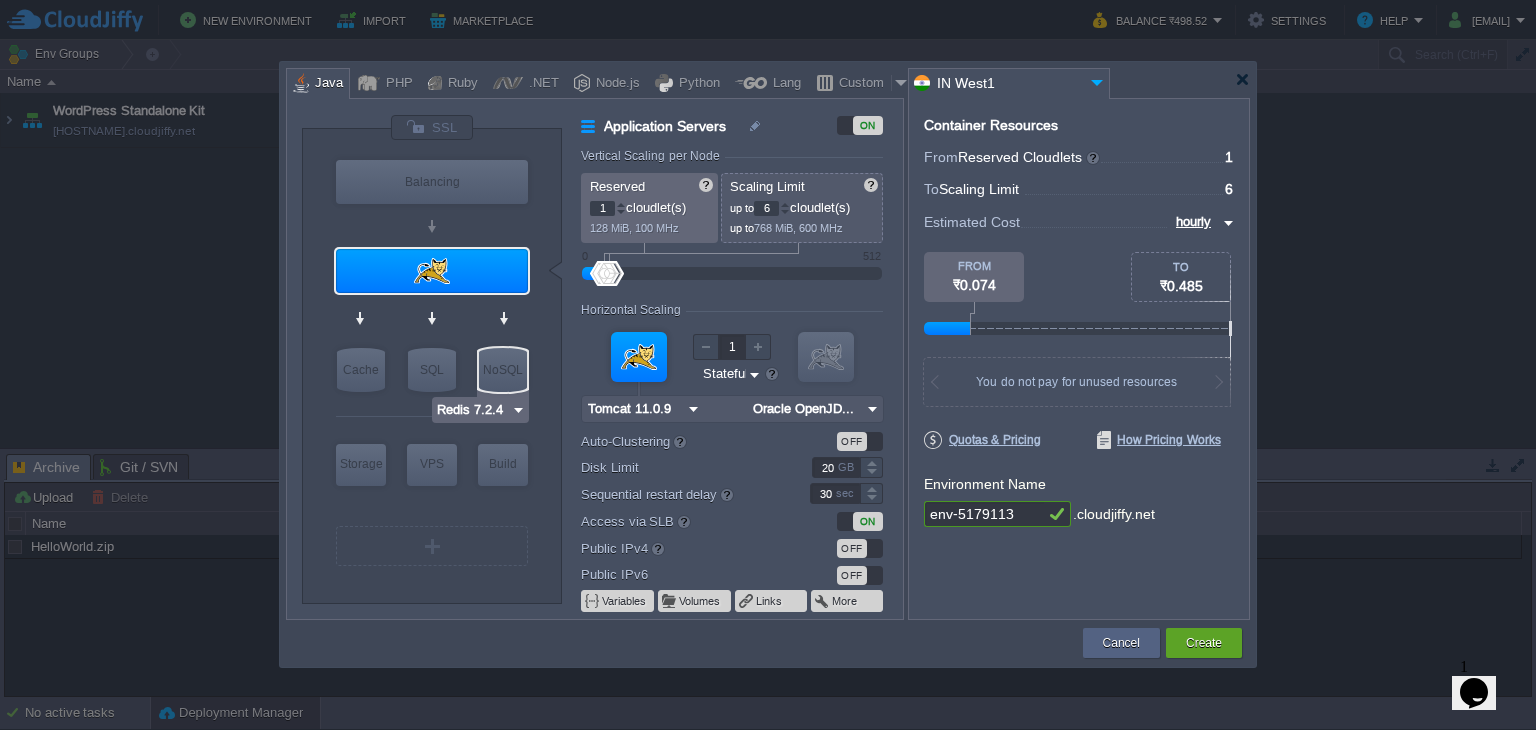 type on "Tomcat 11.0.9" 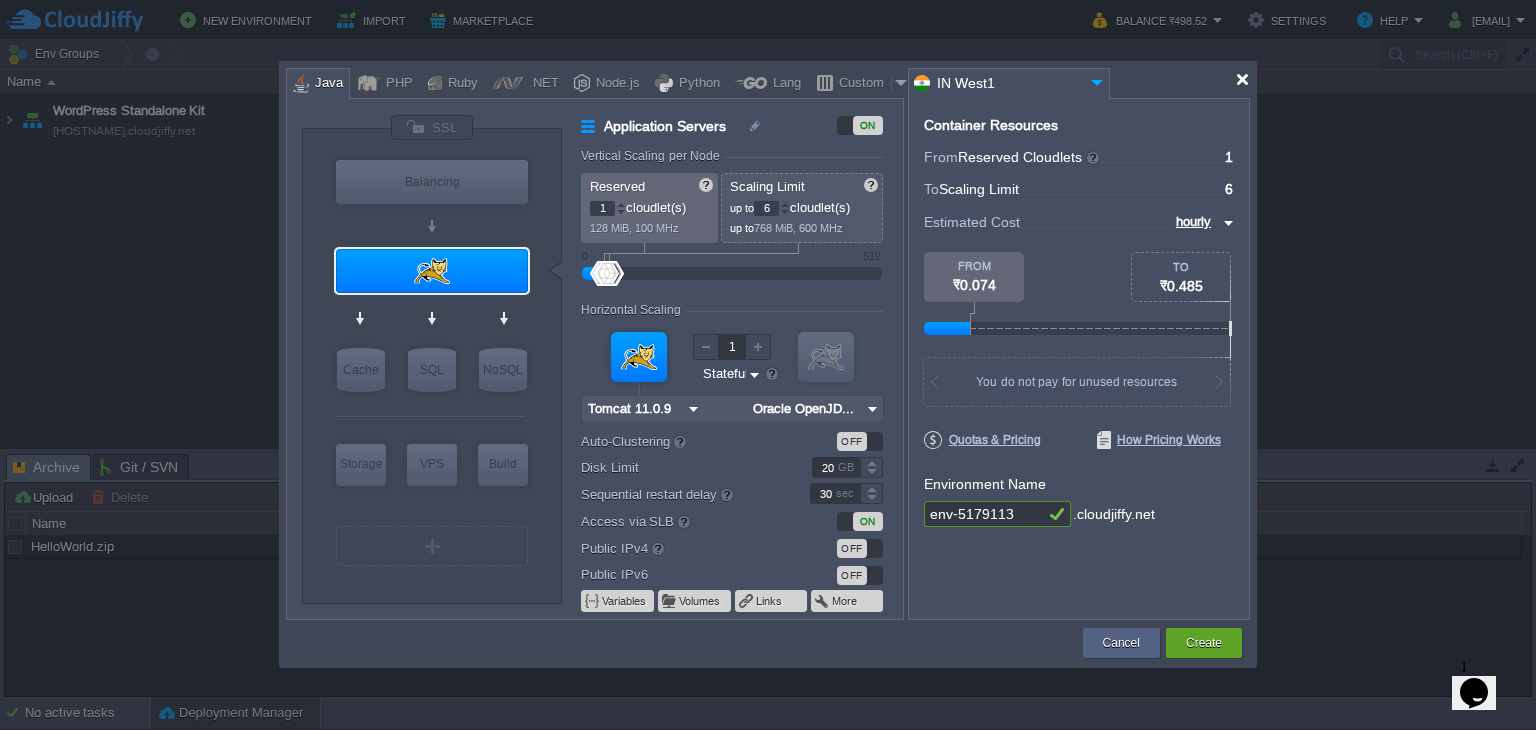 click at bounding box center (1242, 79) 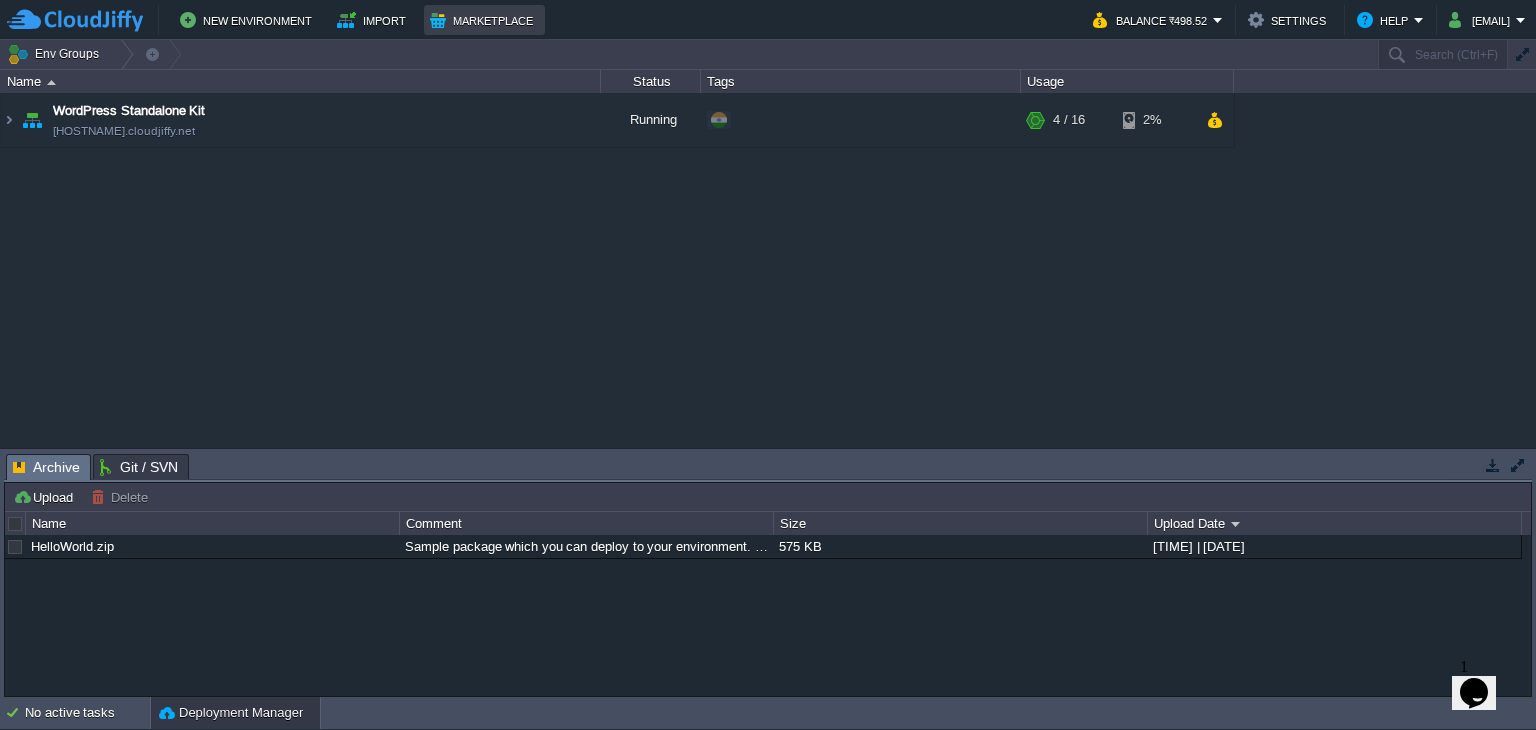 click on "Marketplace" at bounding box center (484, 20) 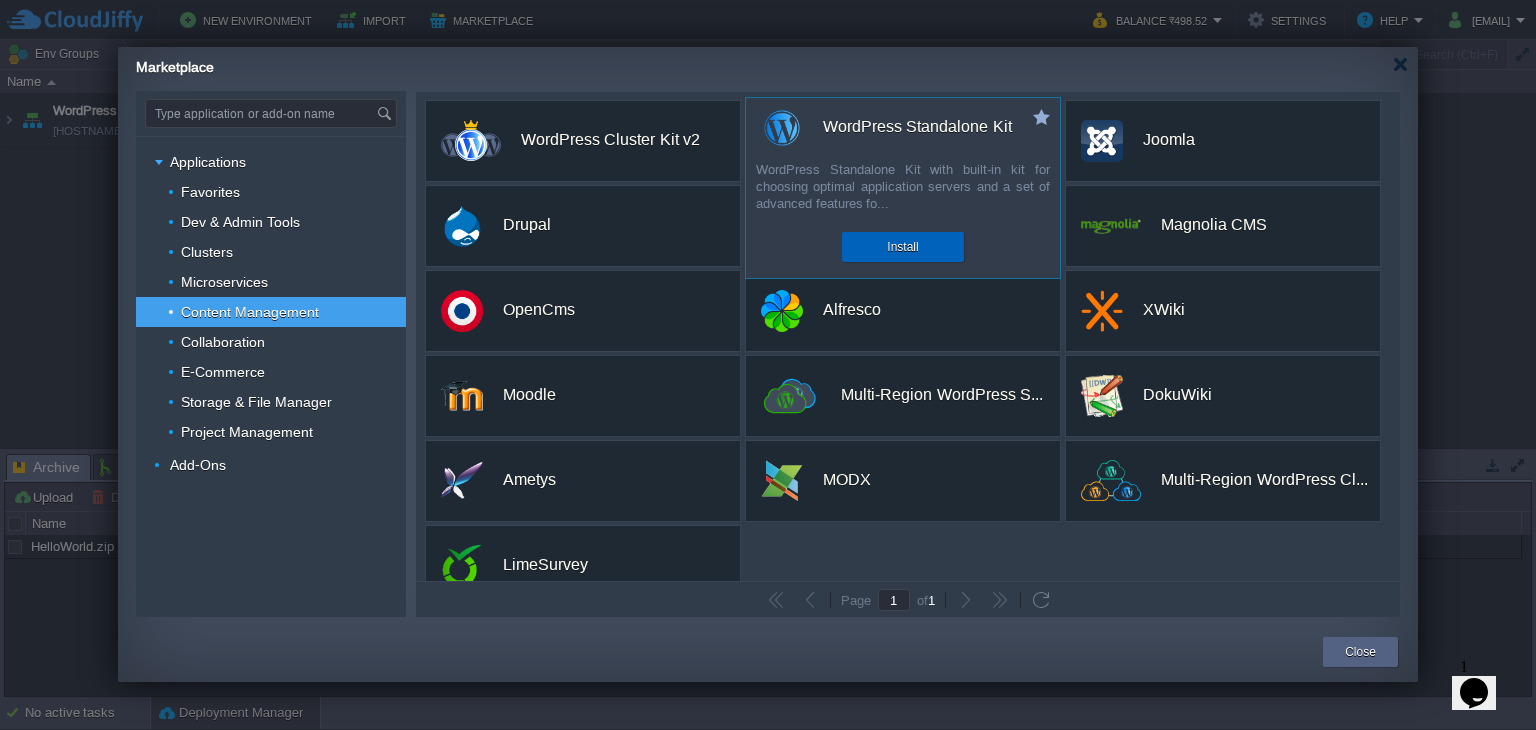 click on "Install" at bounding box center (902, 247) 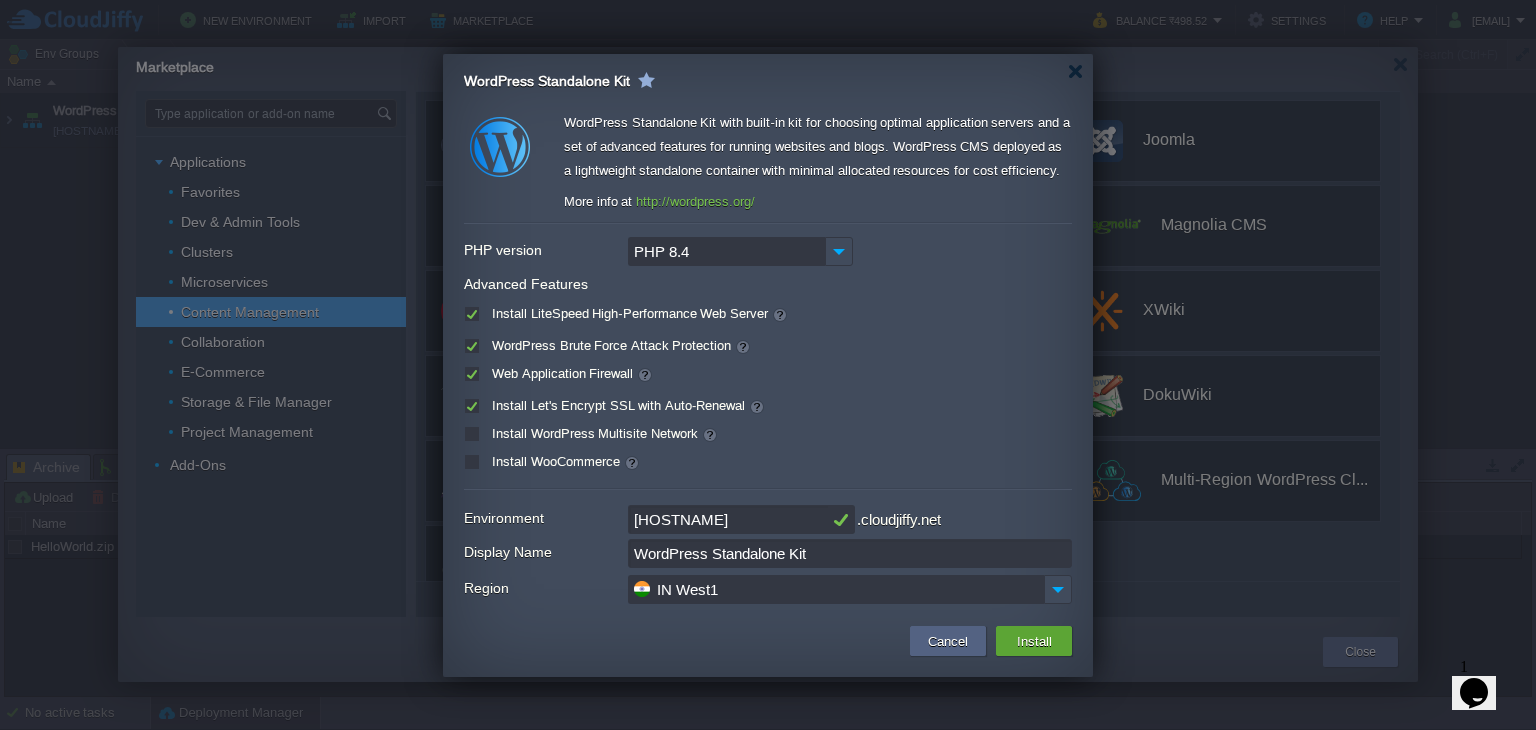 click on "env-3809215" at bounding box center (728, 519) 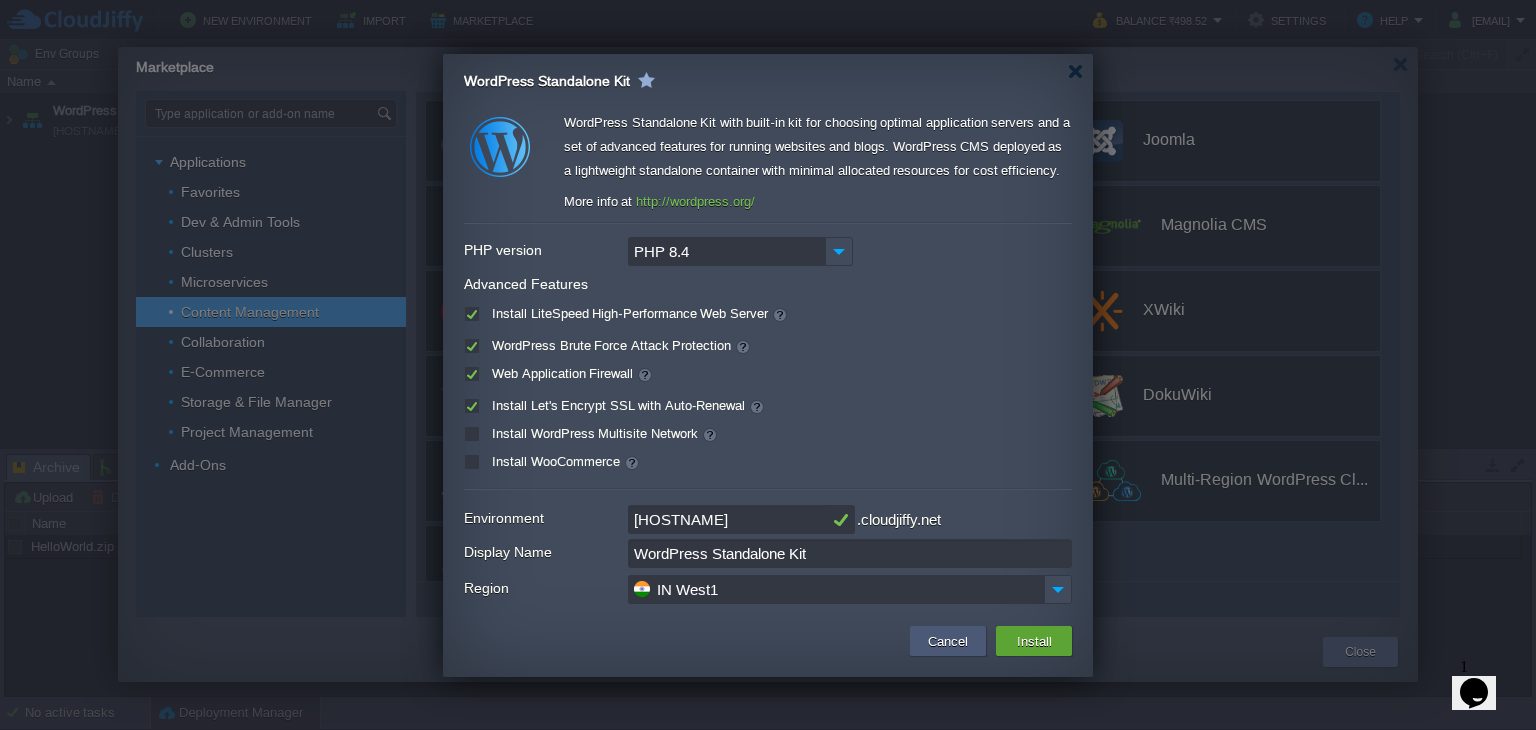 click on "Cancel" at bounding box center [948, 641] 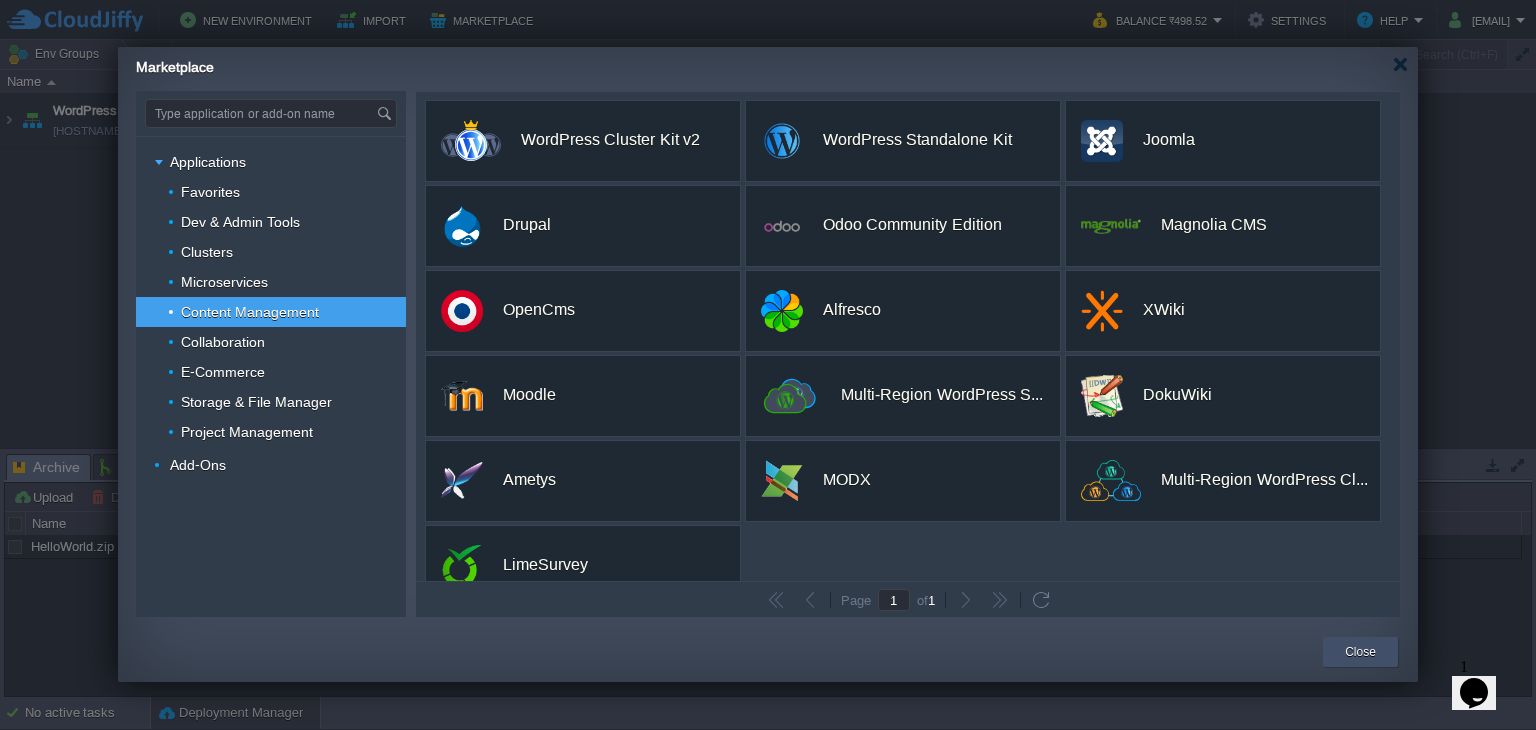 click on "Close" at bounding box center (1360, 652) 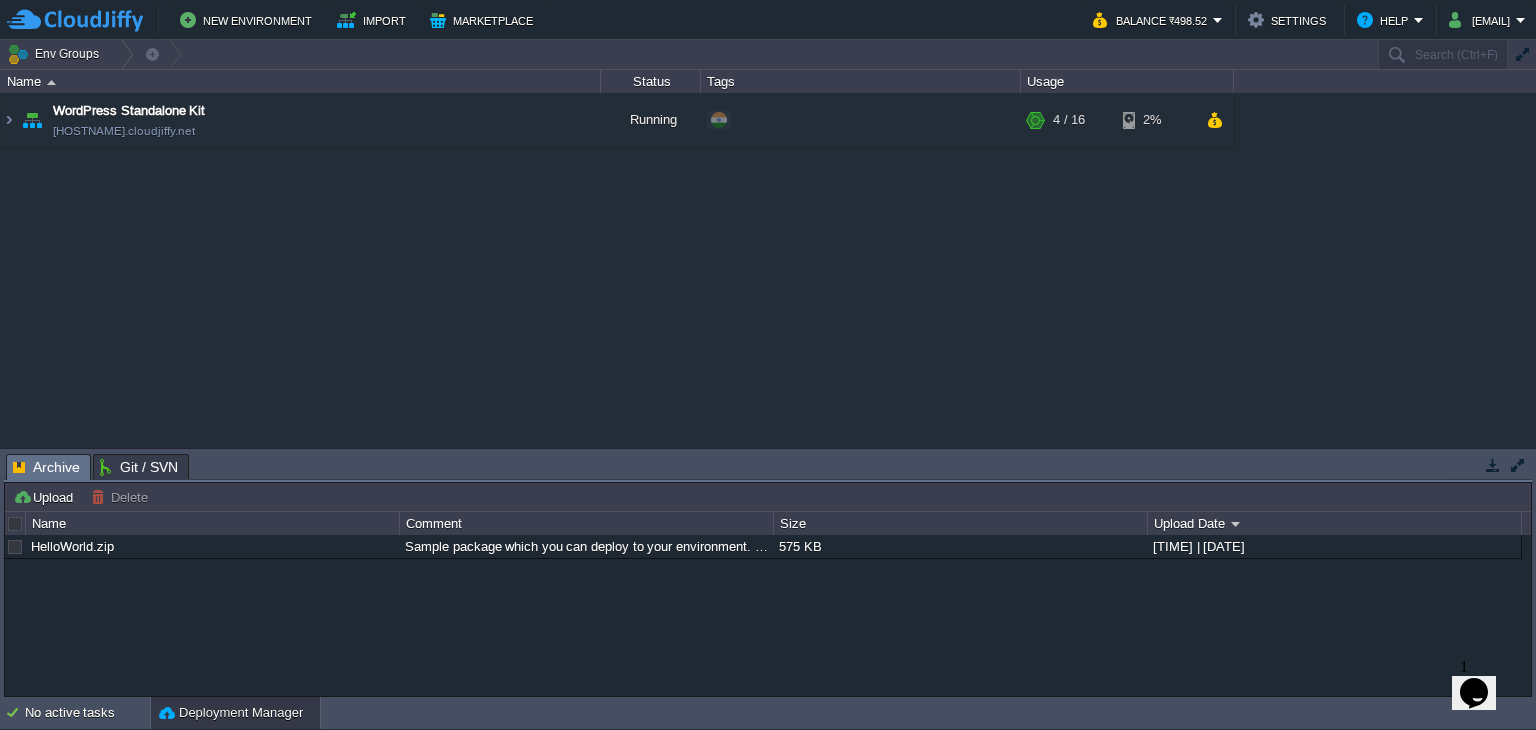 click on "HelloWorld.zip Sample package which you can deploy to your environment. Feel free to delete and upload a package of your own. 575 KB 10:17   |   03 Aug 2025" at bounding box center (768, 616) 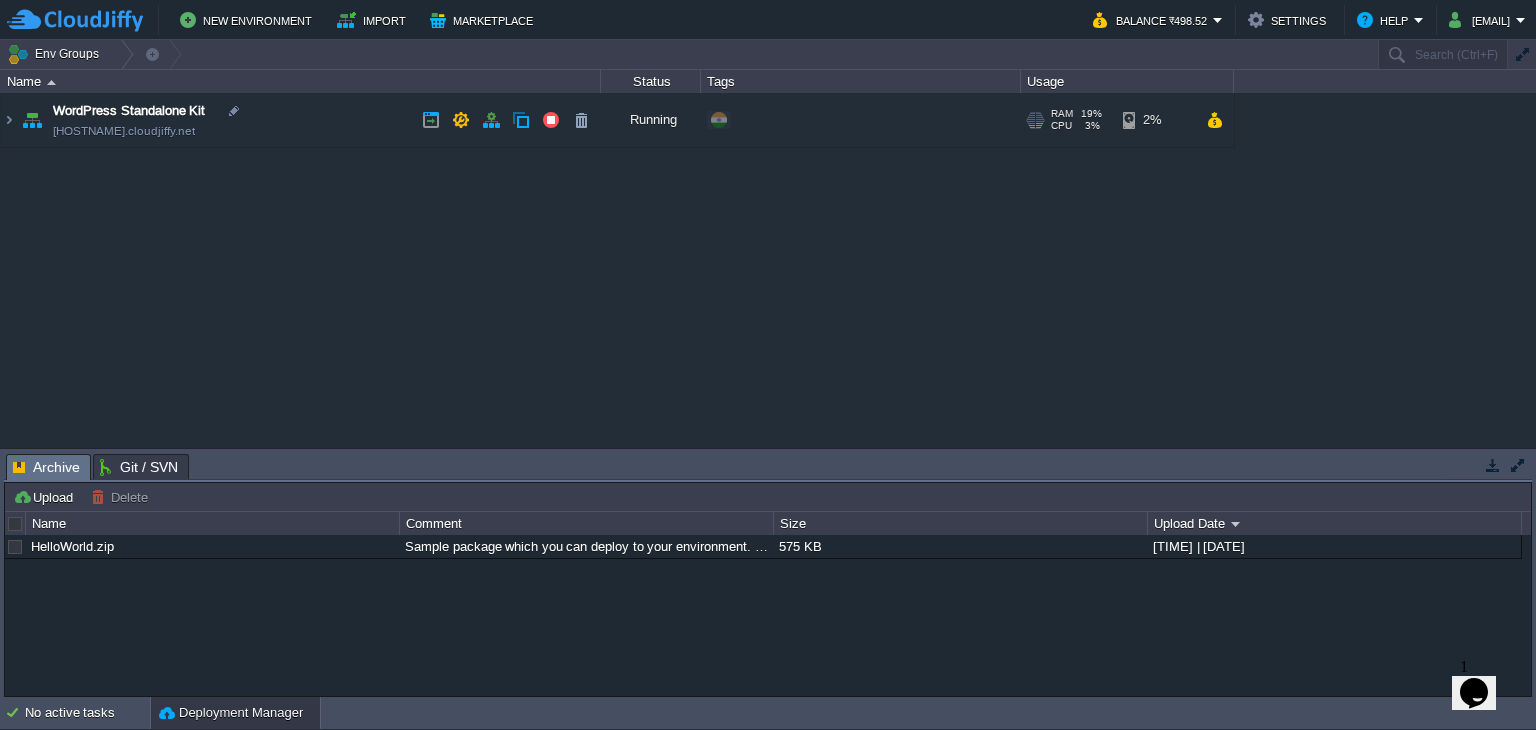 click on "WordPress Standalone Kit env-3059091.cloudjiffy.net" at bounding box center (301, 120) 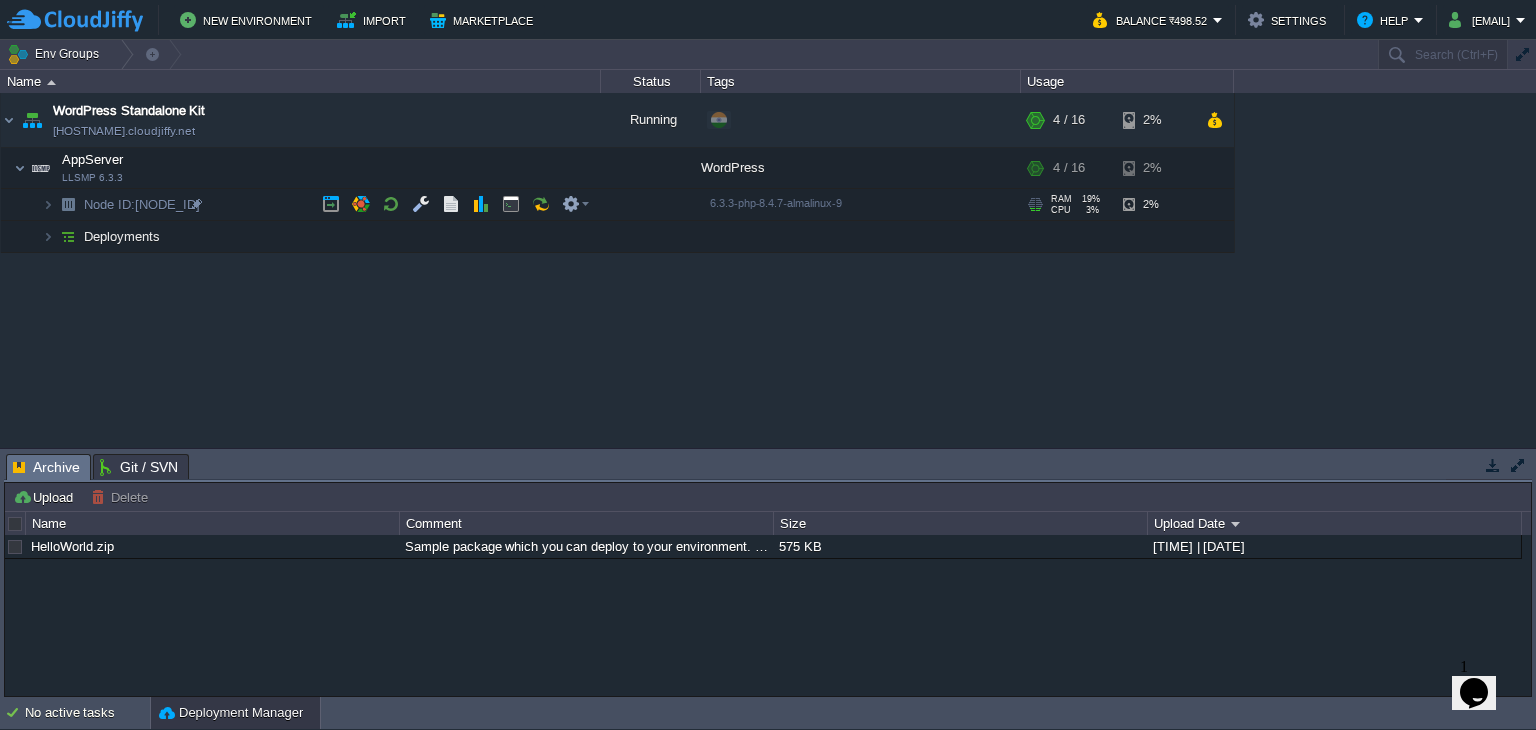 click on "Node ID:  238710" at bounding box center (301, 205) 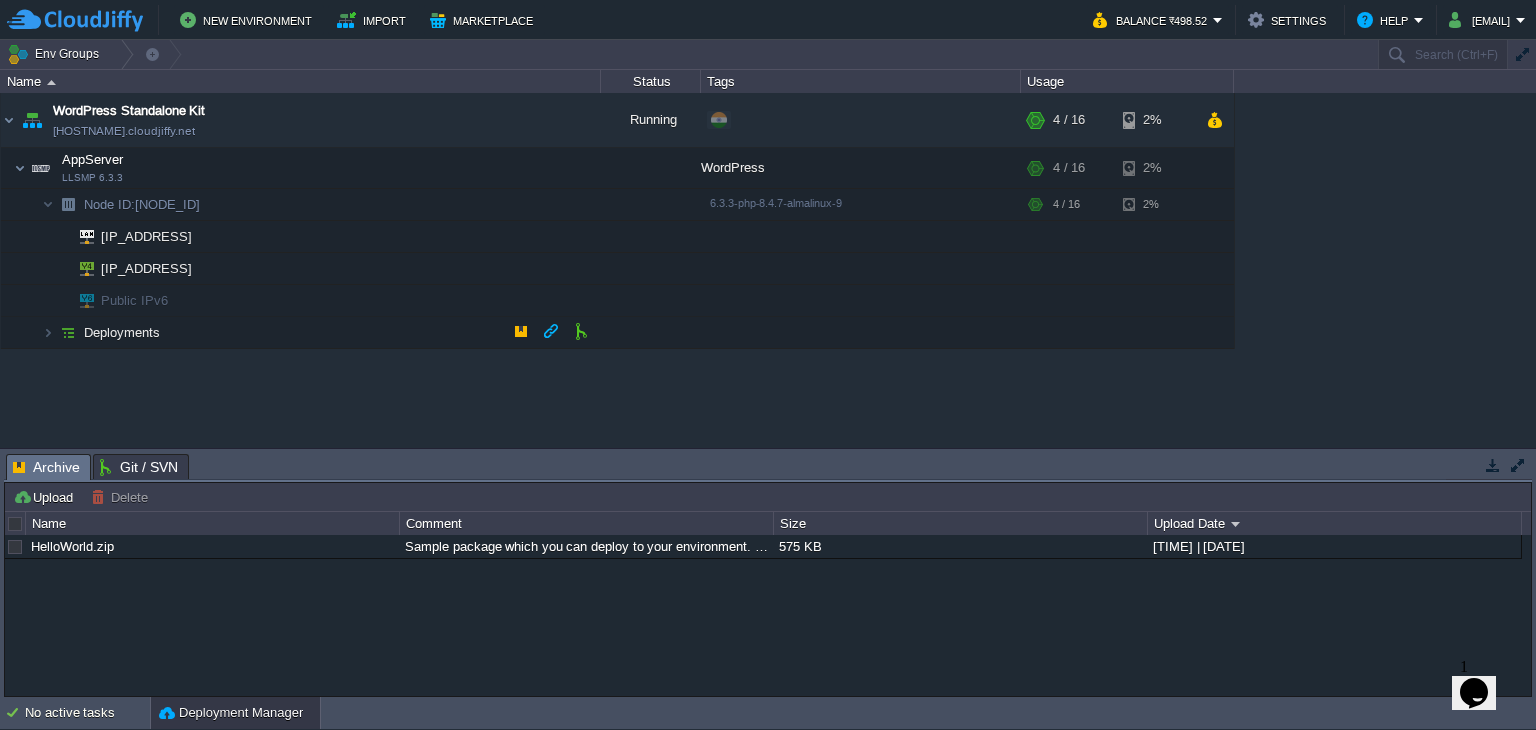 click on "Deployments" at bounding box center [301, 333] 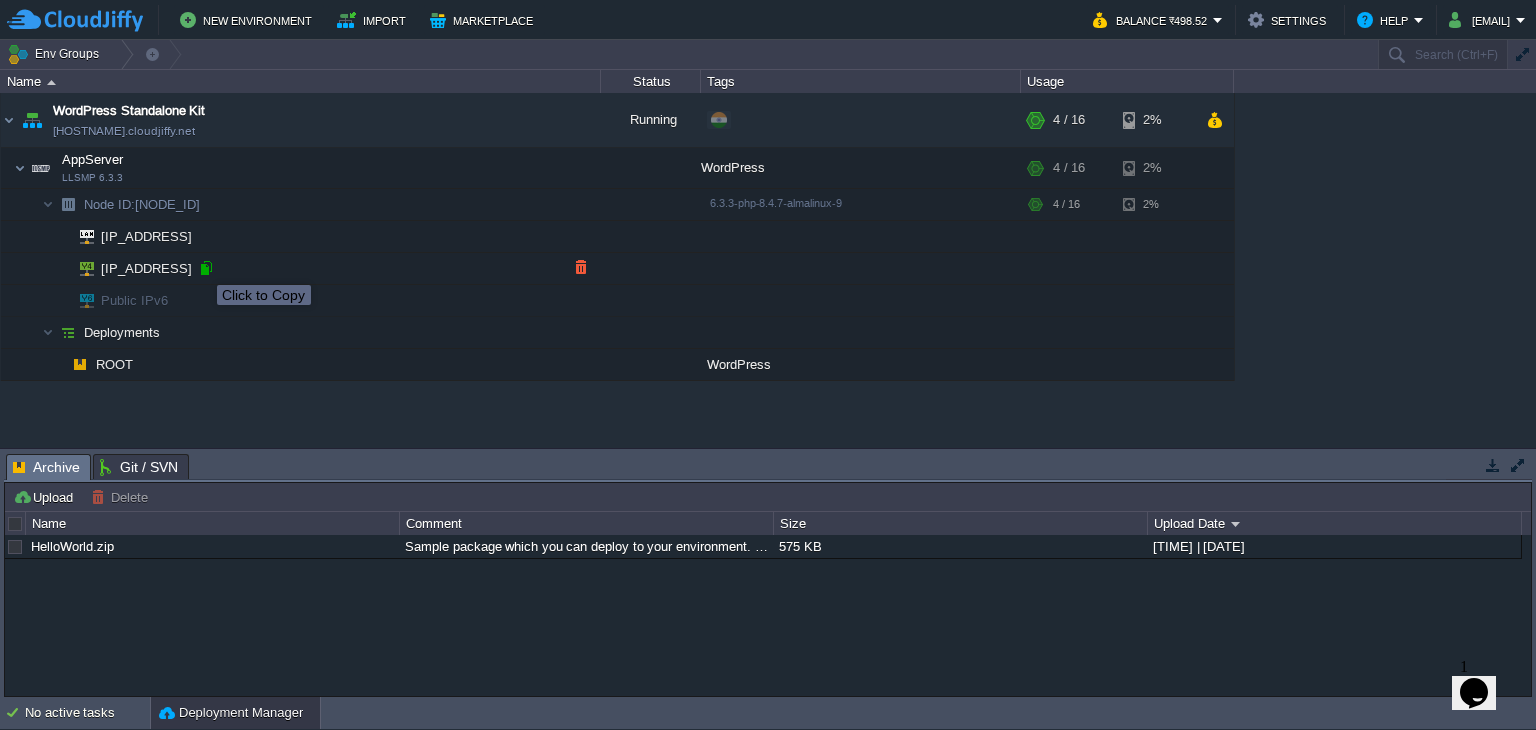 click at bounding box center (206, 268) 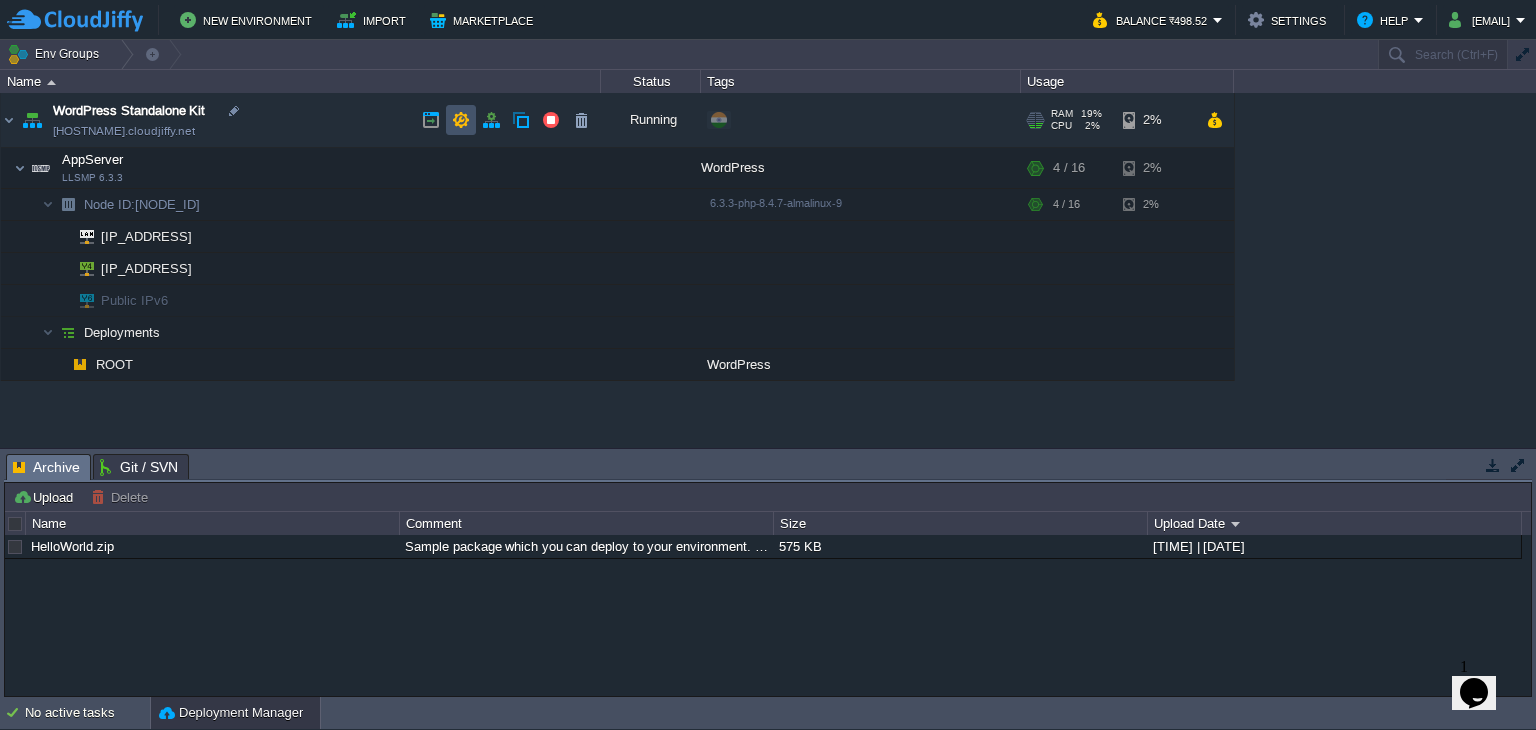 click at bounding box center (461, 120) 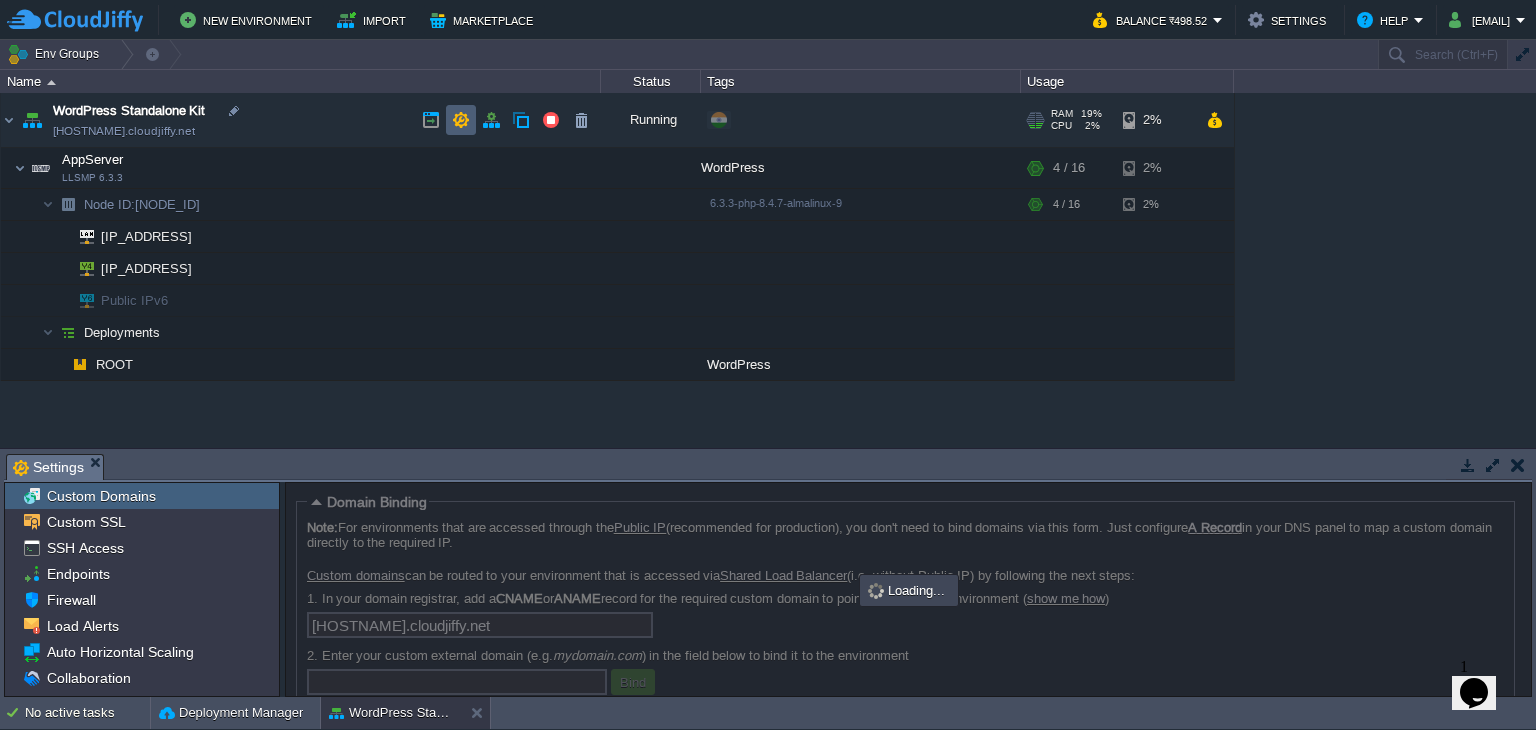 scroll, scrollTop: 1, scrollLeft: 0, axis: vertical 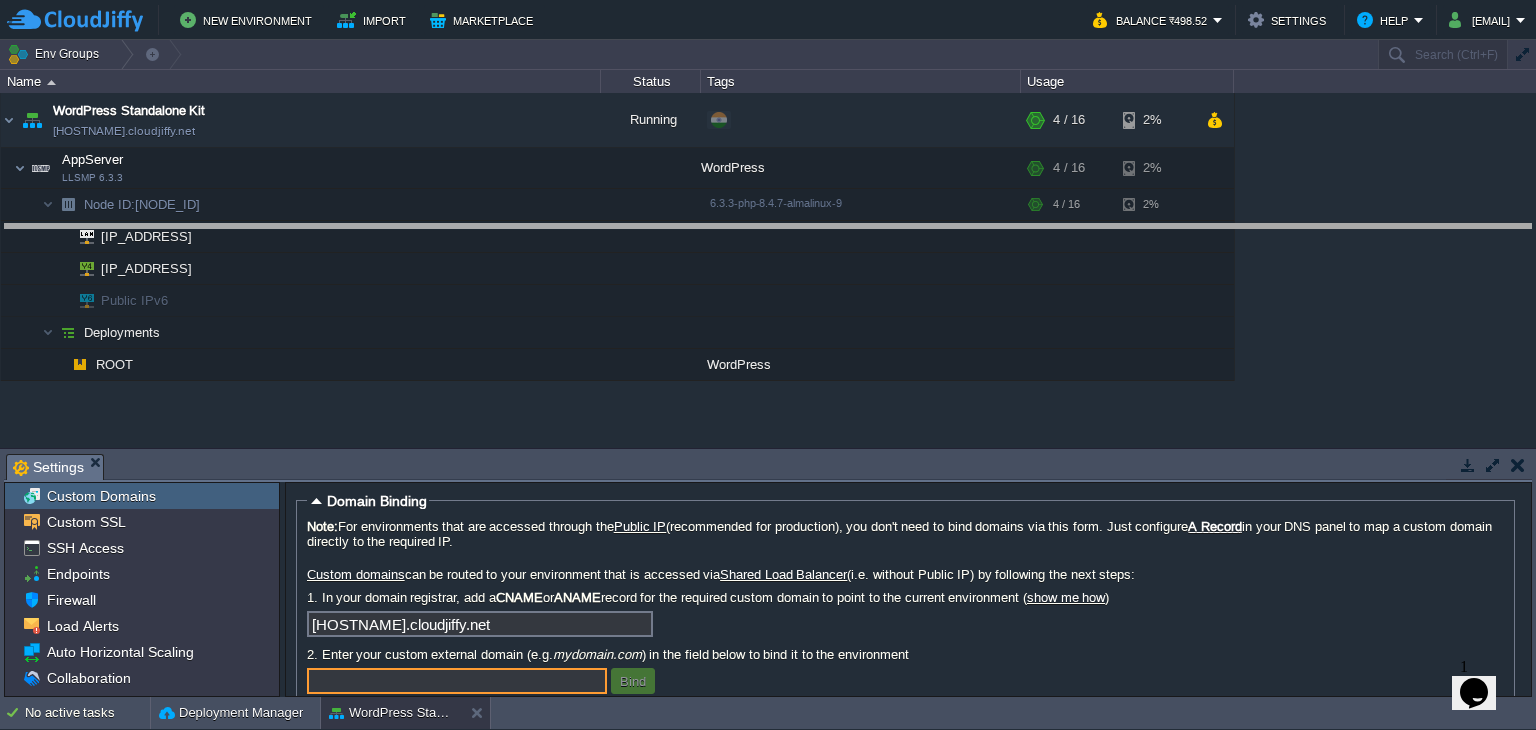 drag, startPoint x: 381, startPoint y: 467, endPoint x: 303, endPoint y: 205, distance: 273.36423 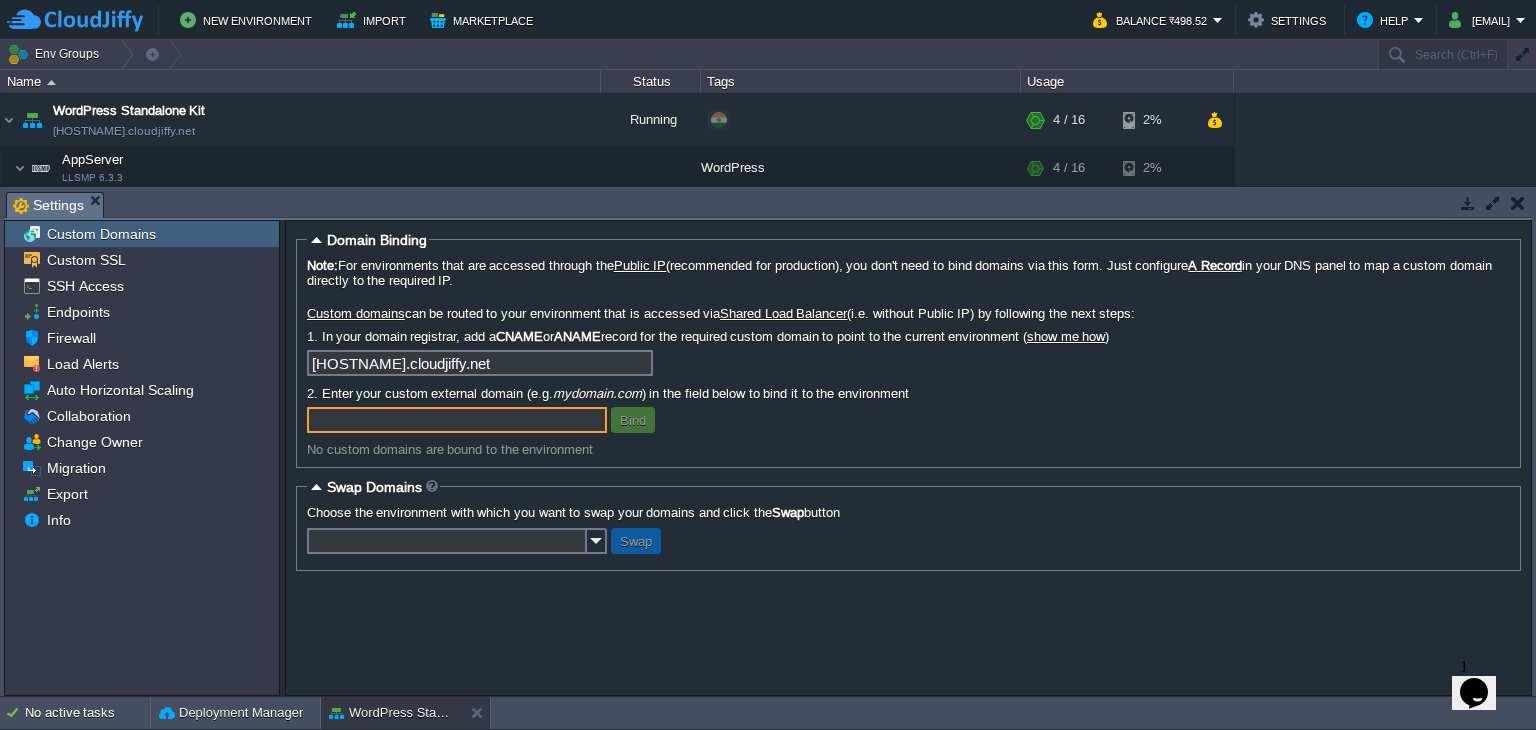 click at bounding box center [457, 420] 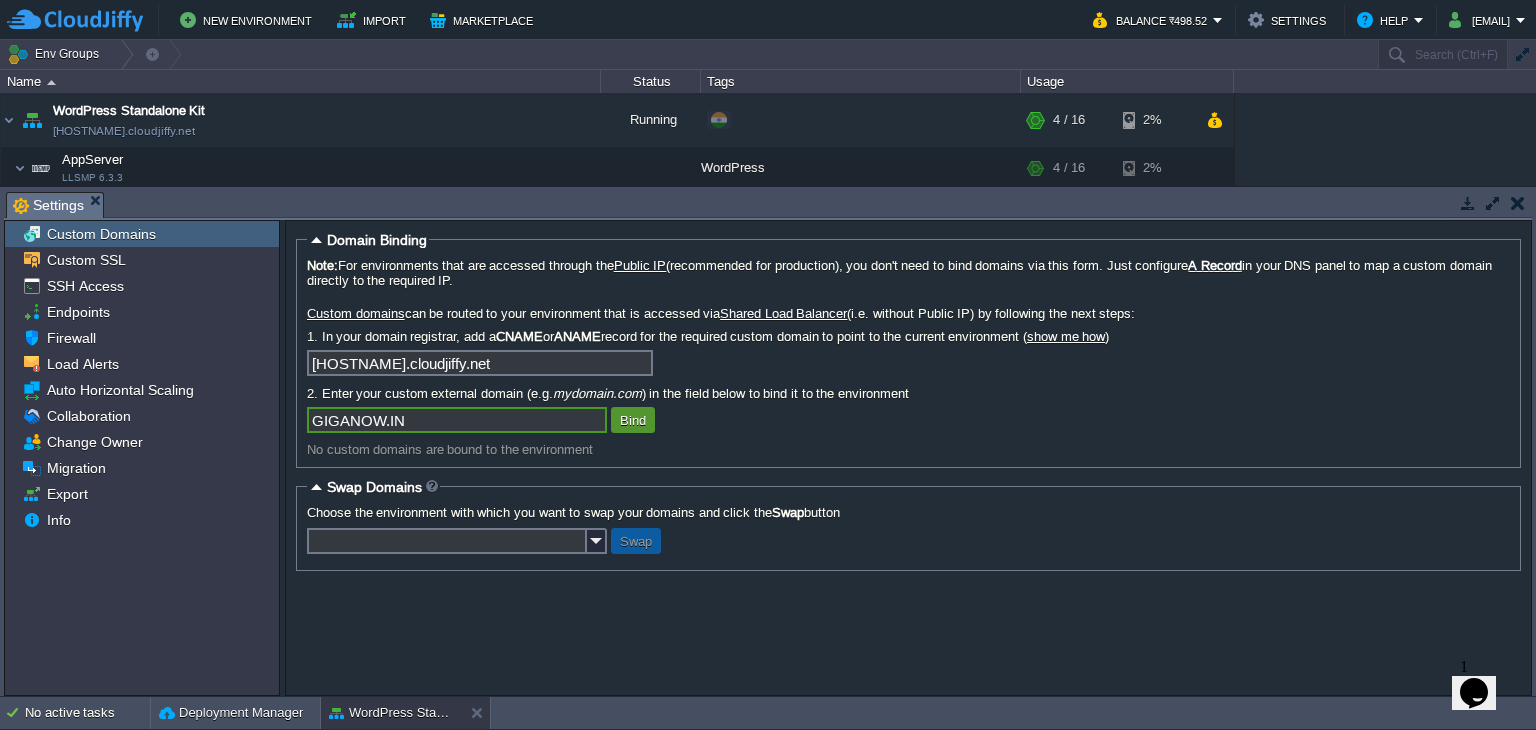 type on "GIGANOW.IN" 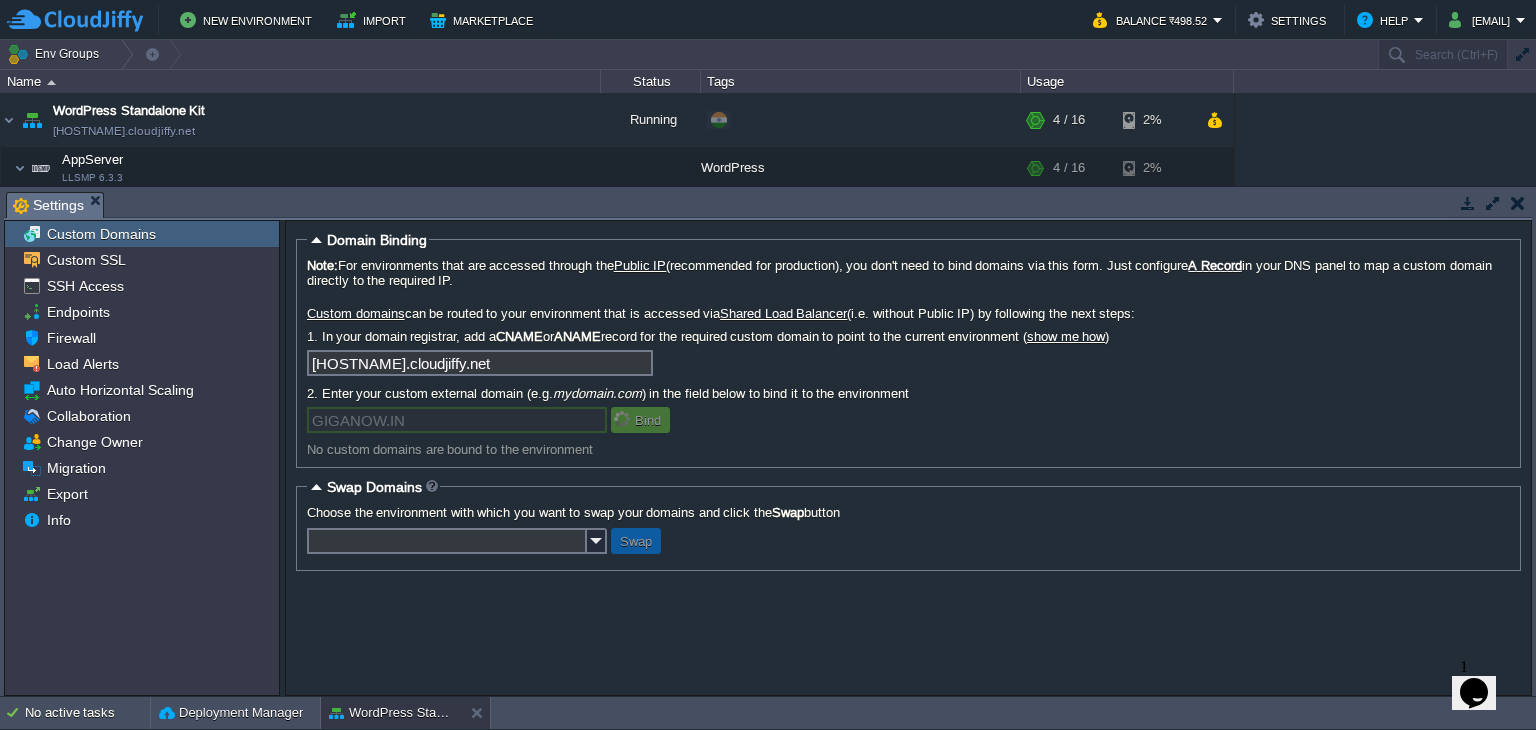 type 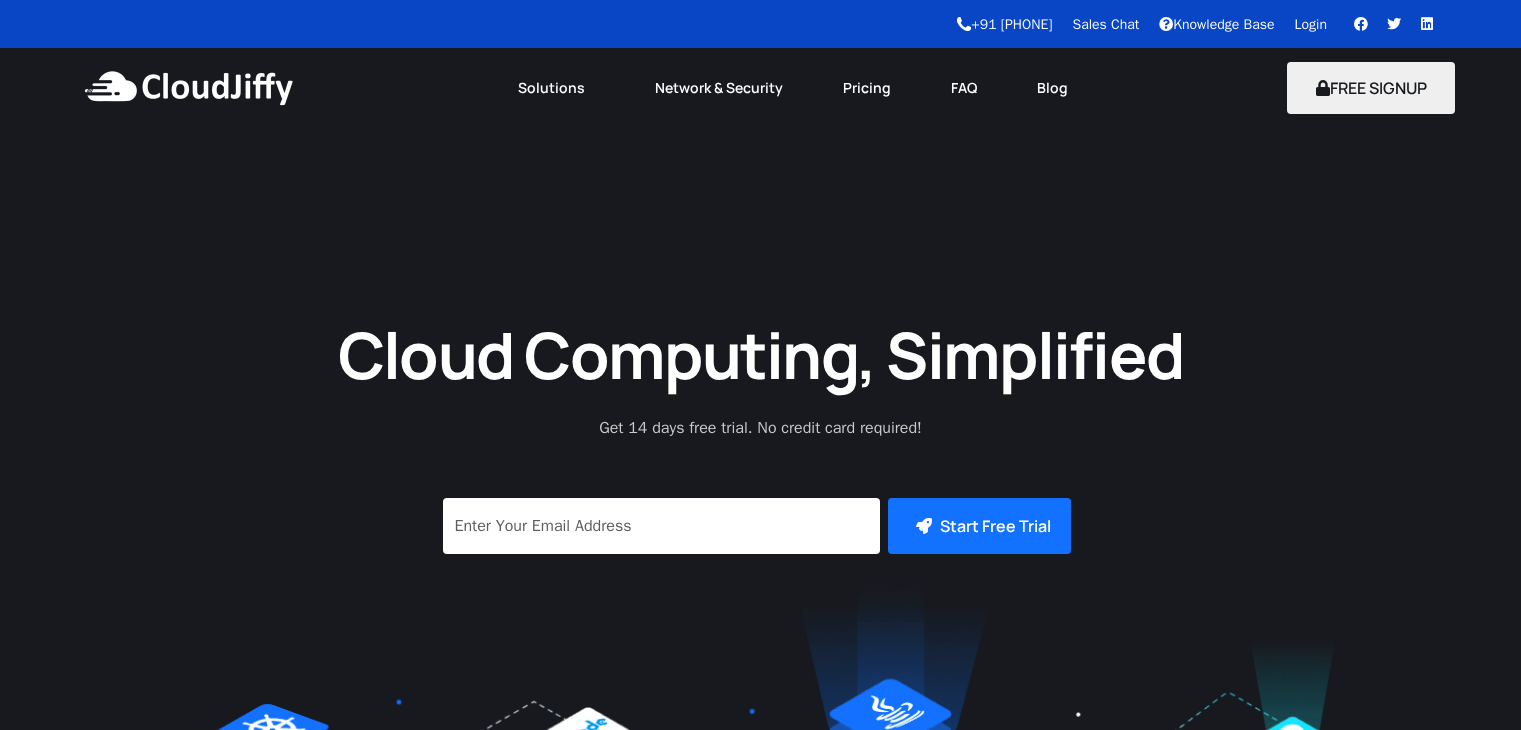 scroll, scrollTop: 0, scrollLeft: 0, axis: both 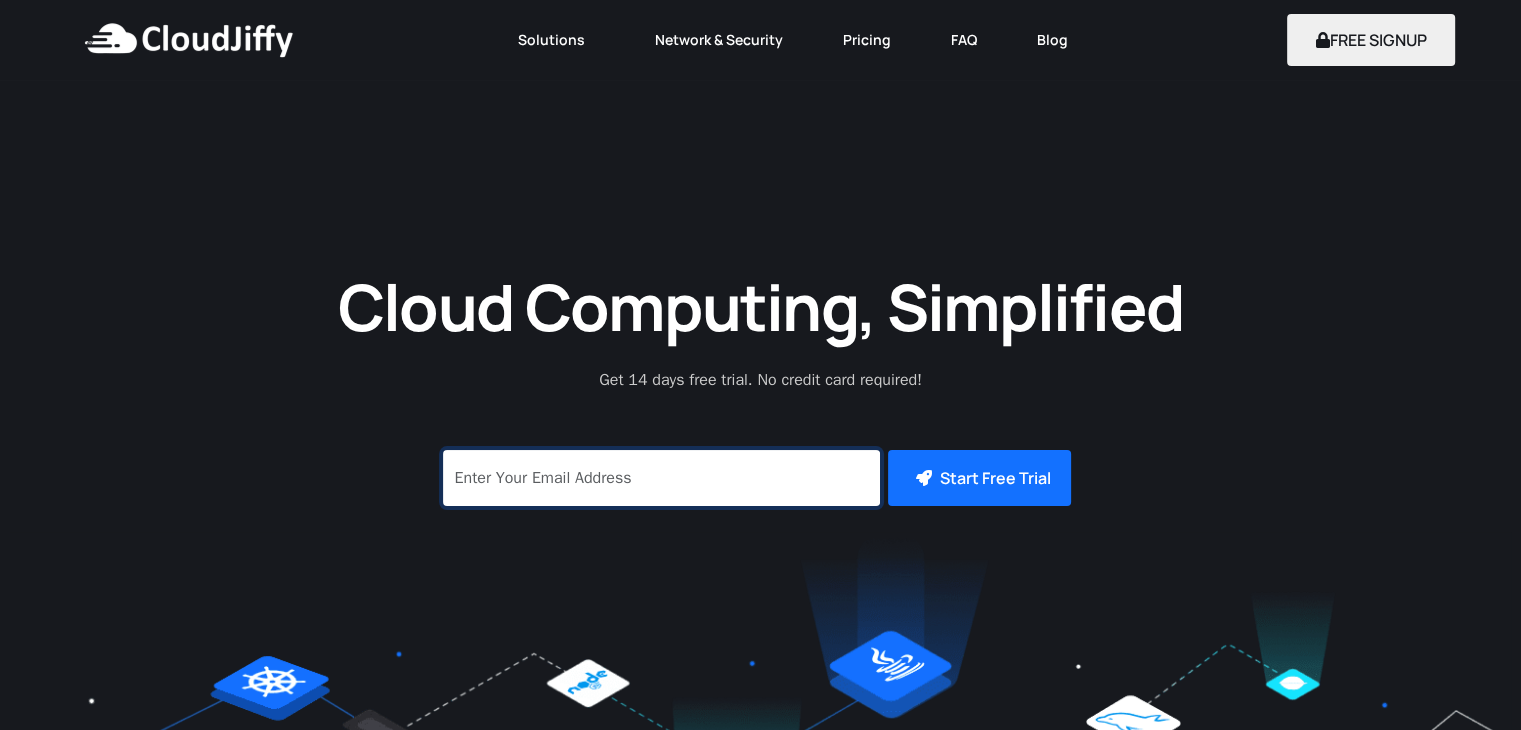 click at bounding box center [661, 478] 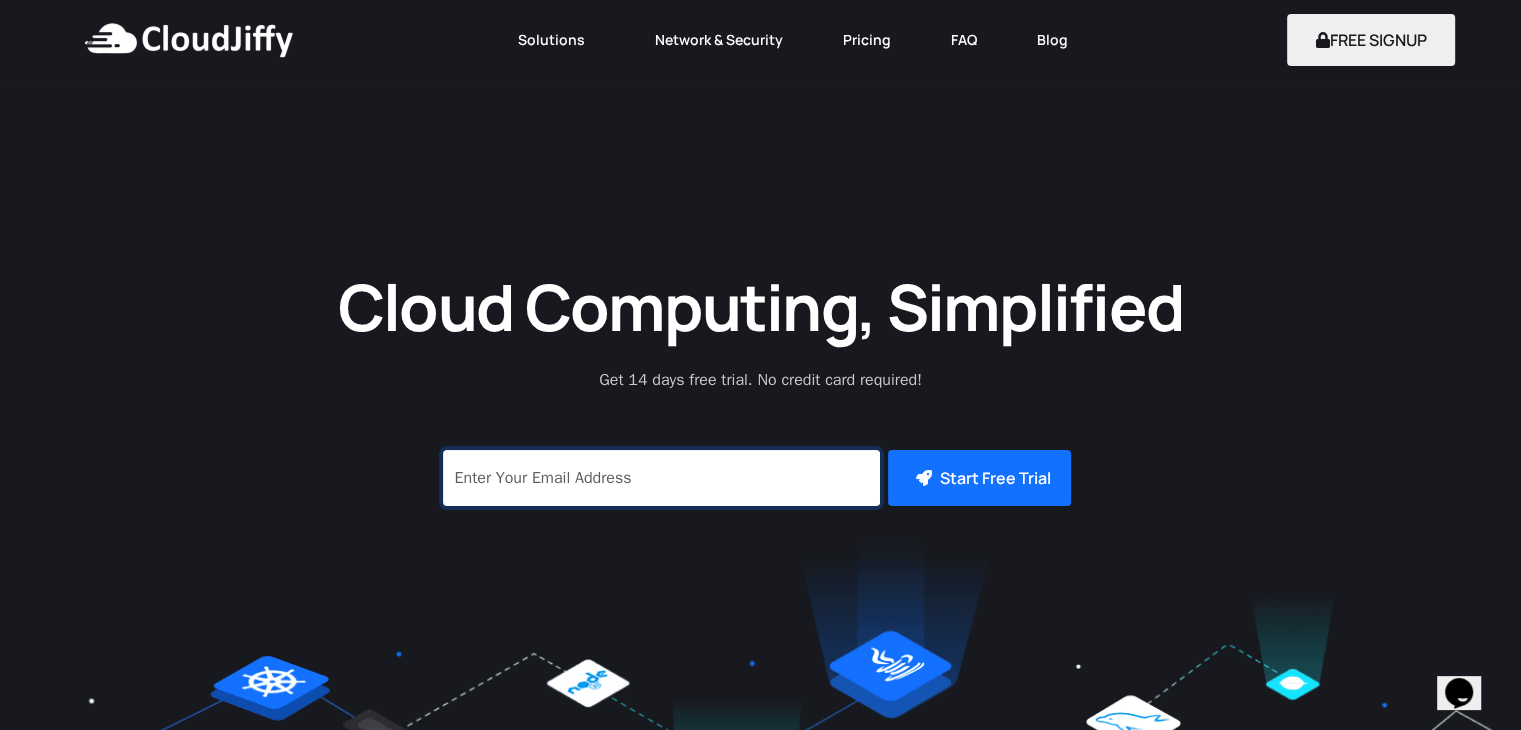 scroll, scrollTop: 0, scrollLeft: 0, axis: both 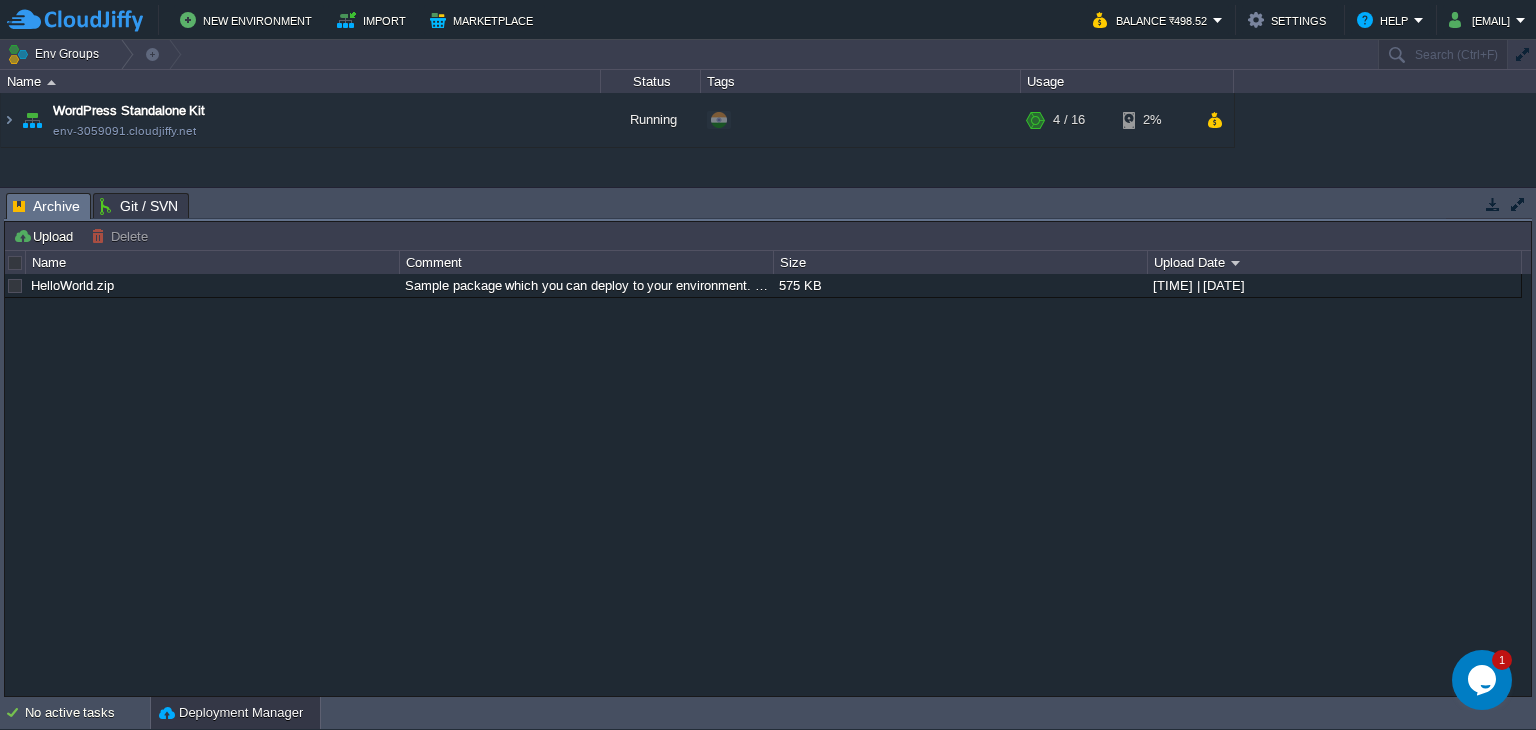 click at bounding box center [1493, 204] 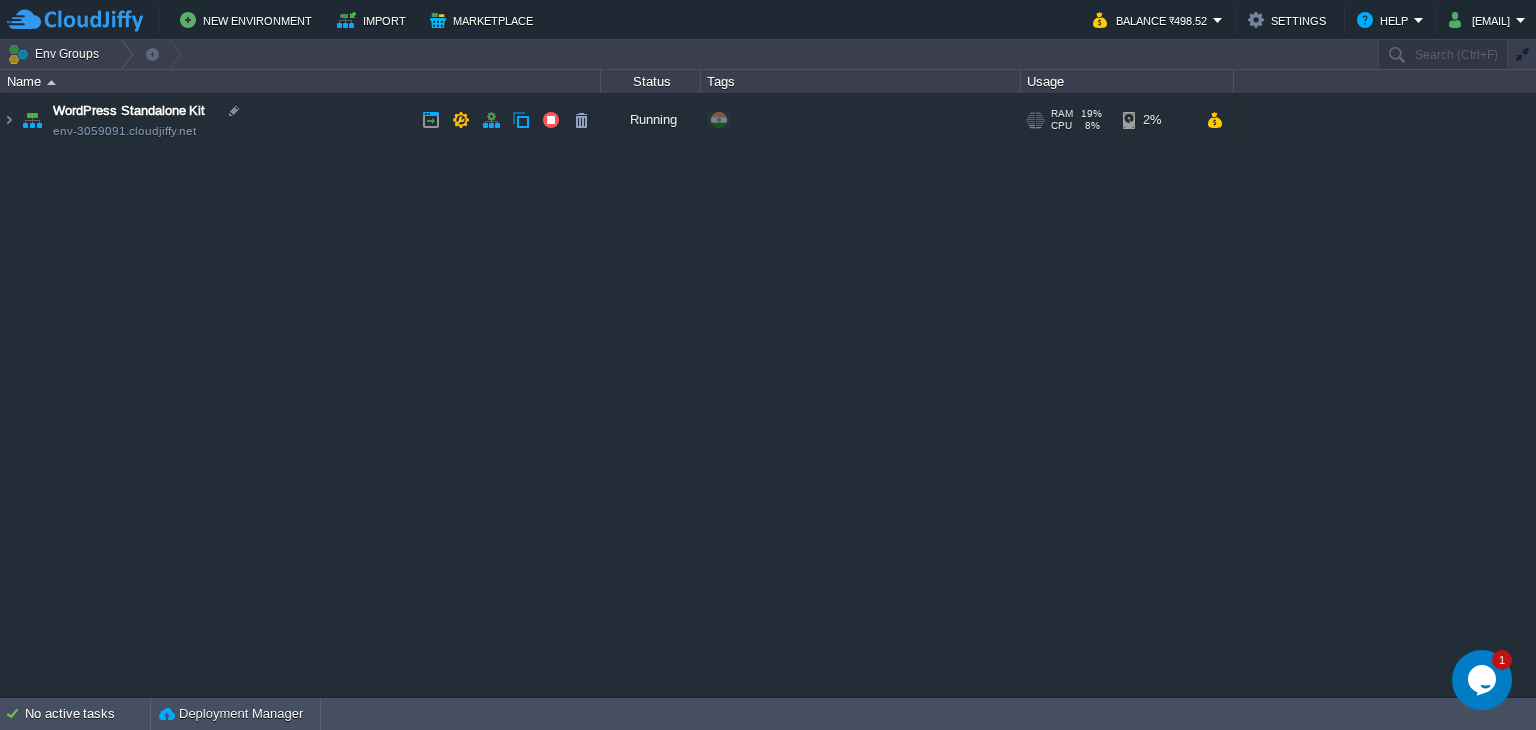 click on "WordPress Standalone Kit [HOSTNAME].cloudjiffy.net" at bounding box center (301, 120) 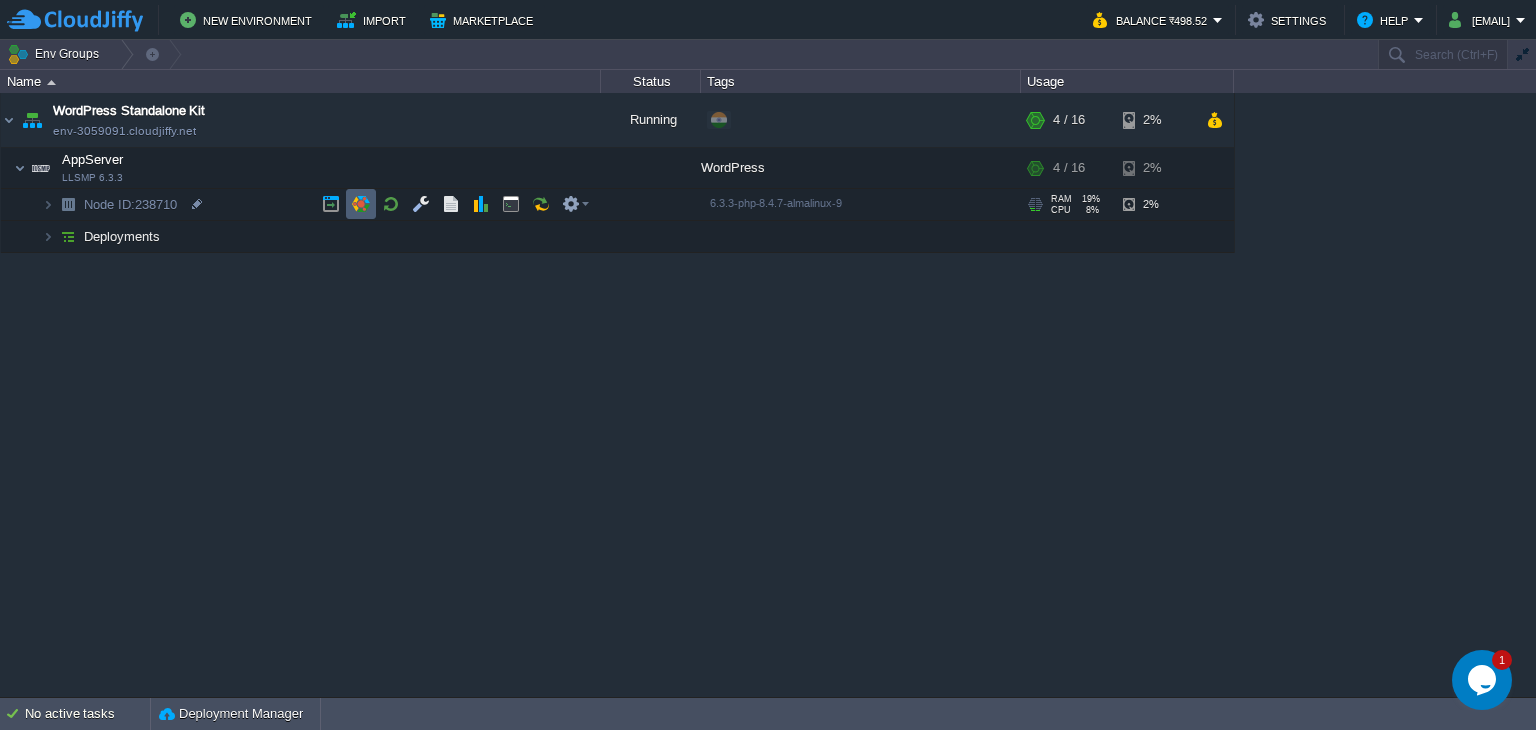 click at bounding box center [361, 204] 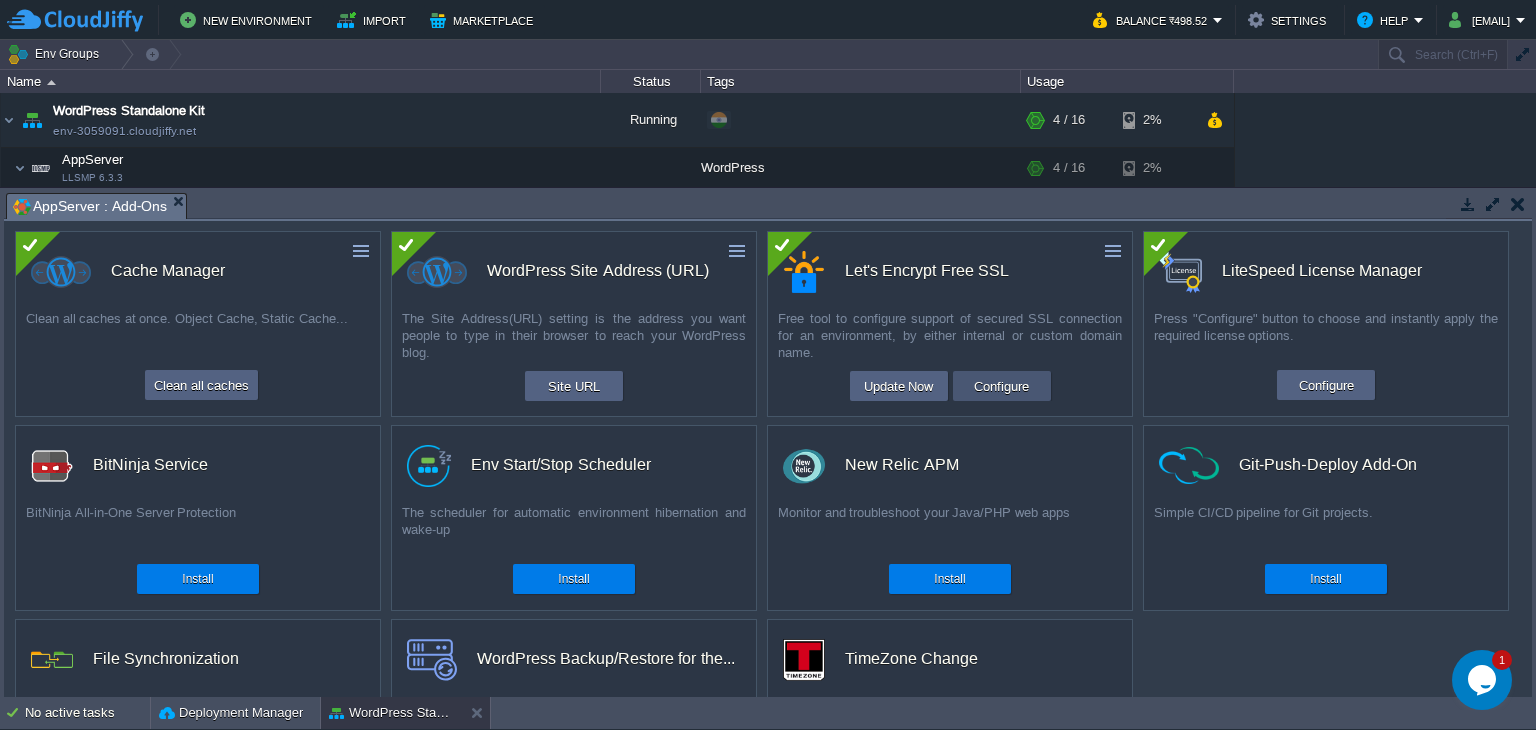 click on "Configure" at bounding box center (1002, 386) 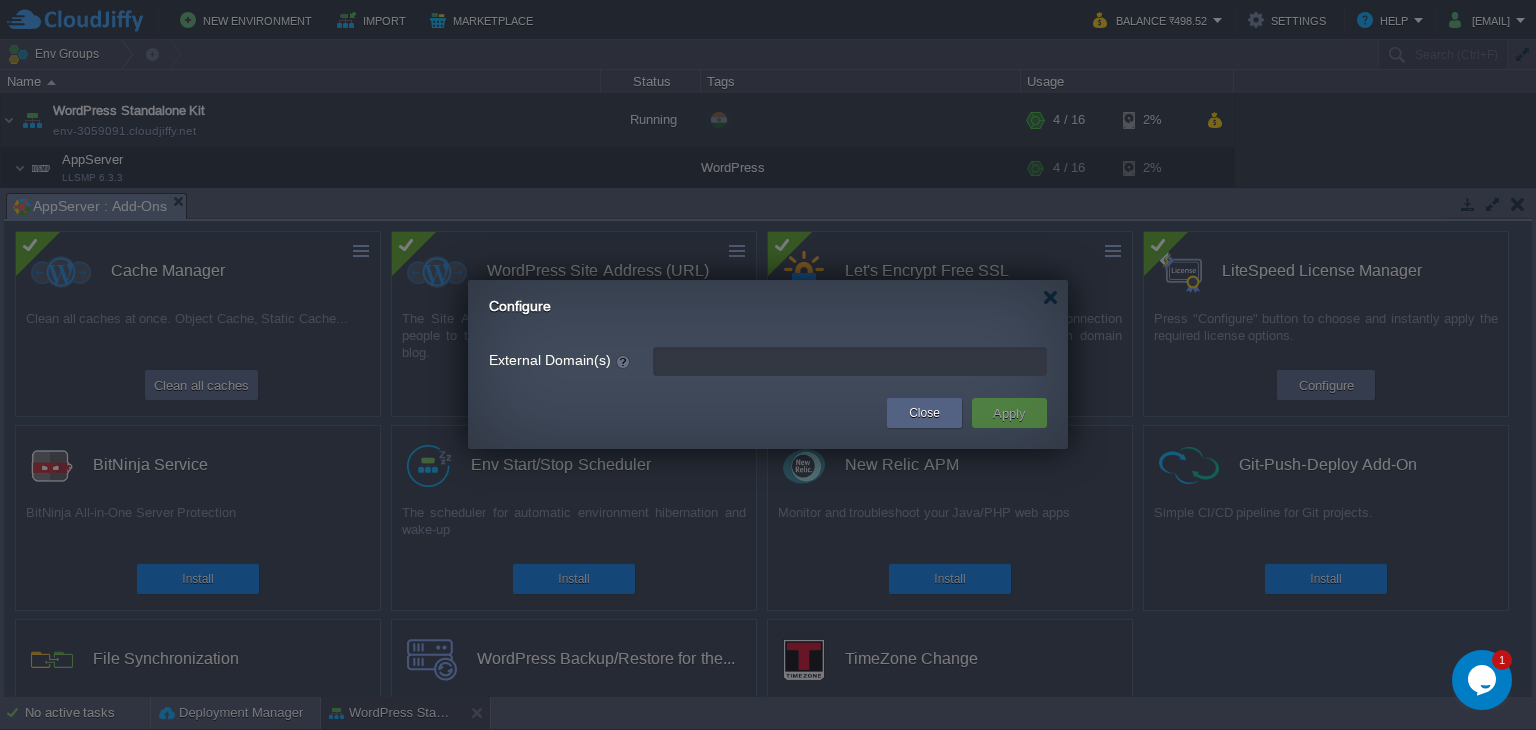 click on "External Domain(s)" at bounding box center [850, 361] 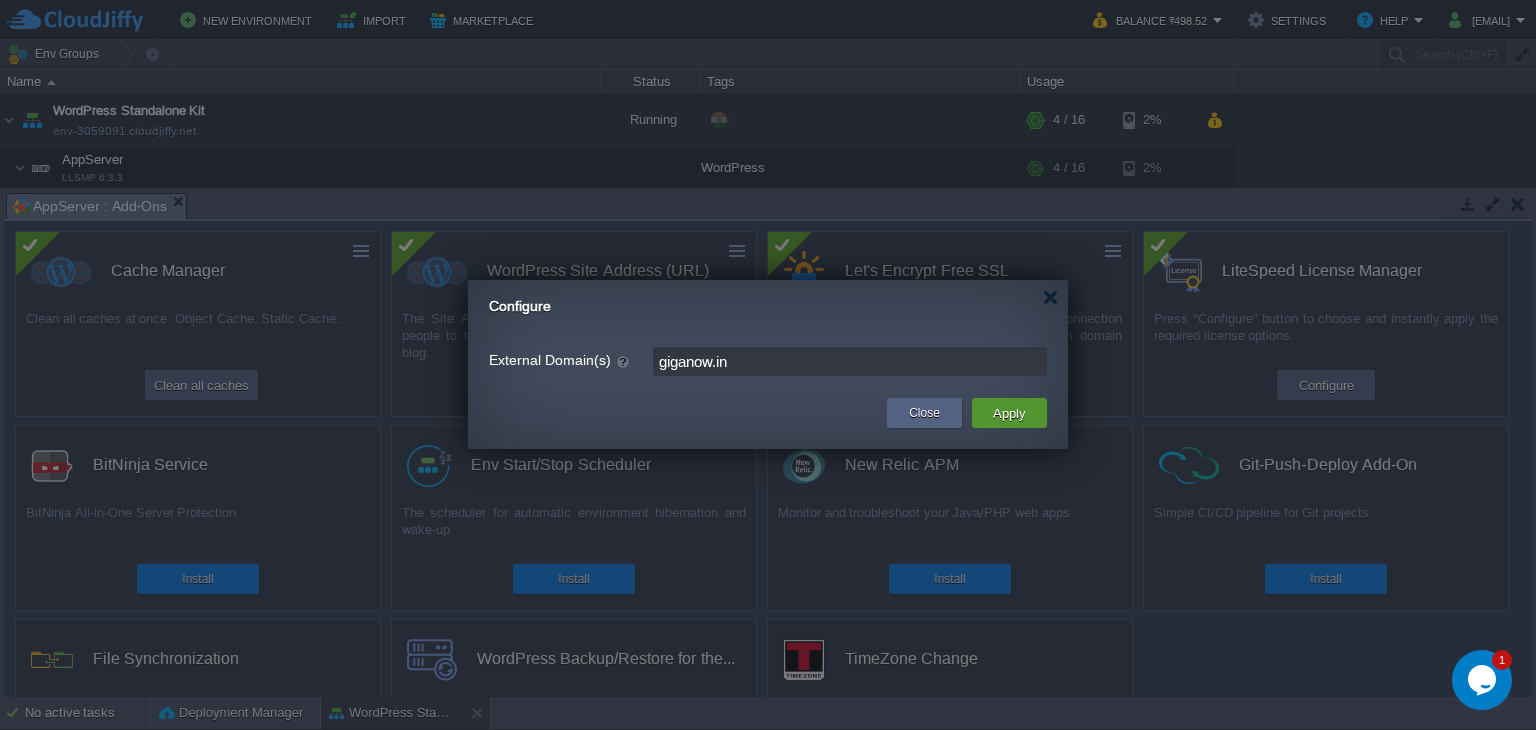 type on "giganow.in" 